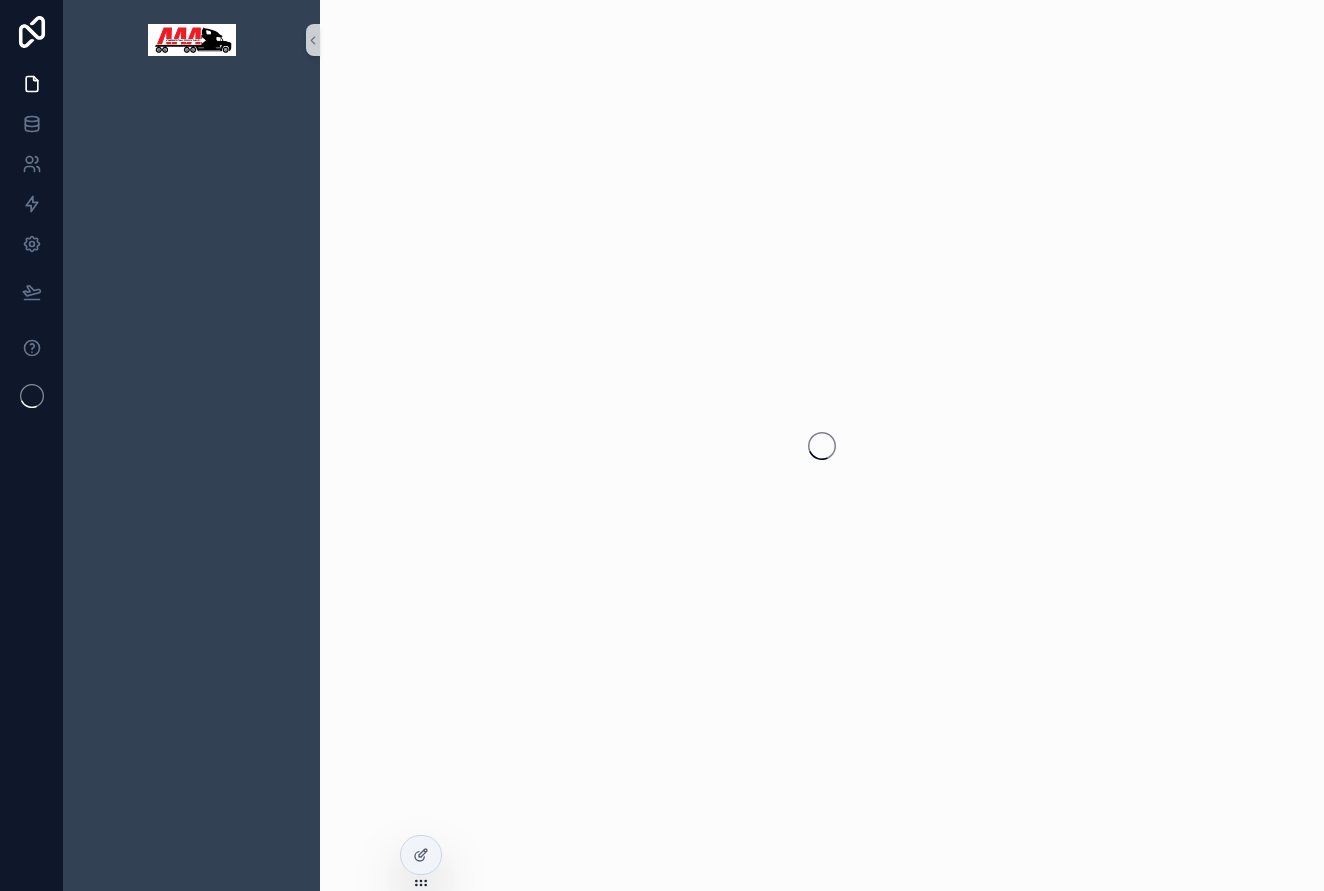 scroll, scrollTop: 0, scrollLeft: 0, axis: both 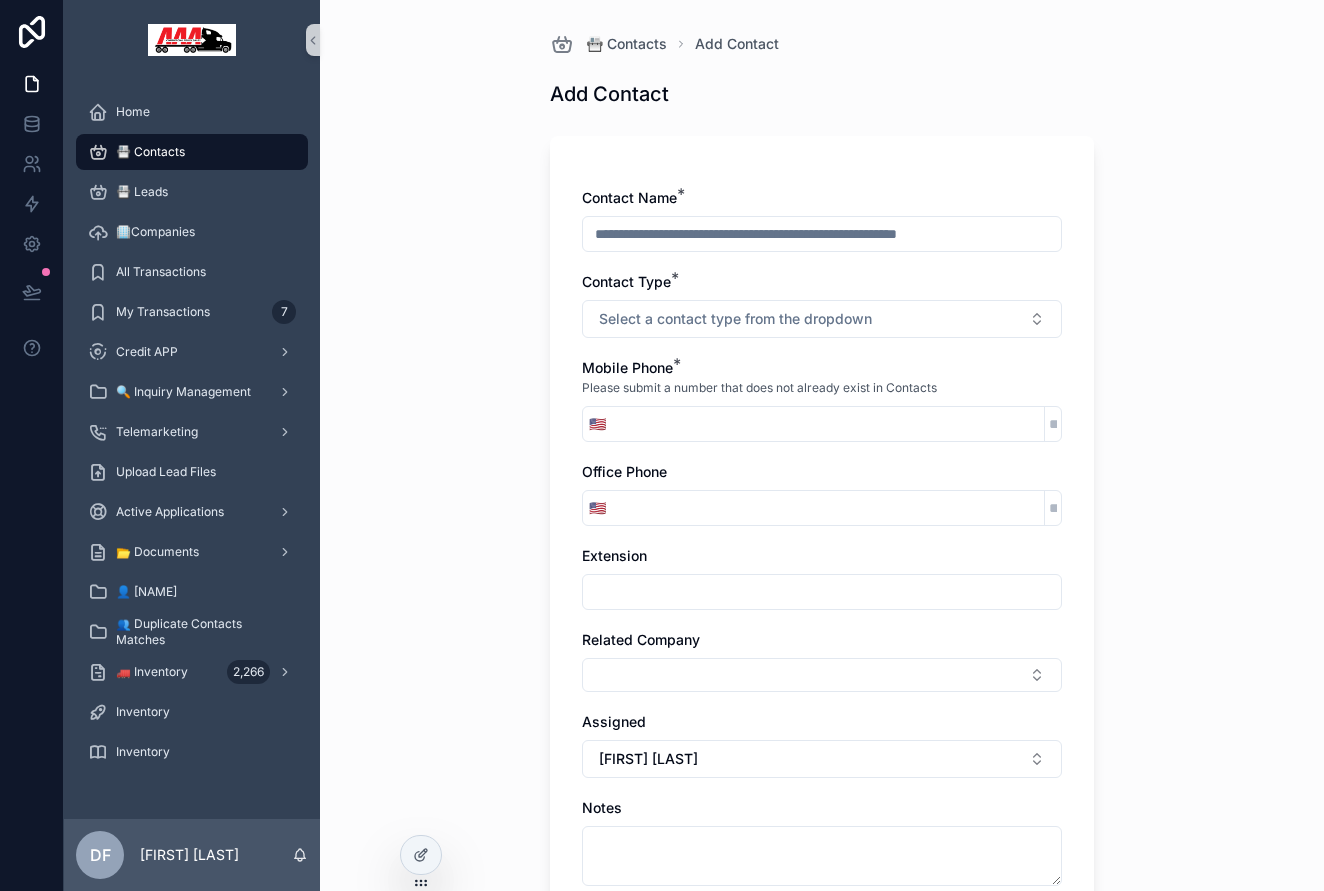 click at bounding box center (822, 234) 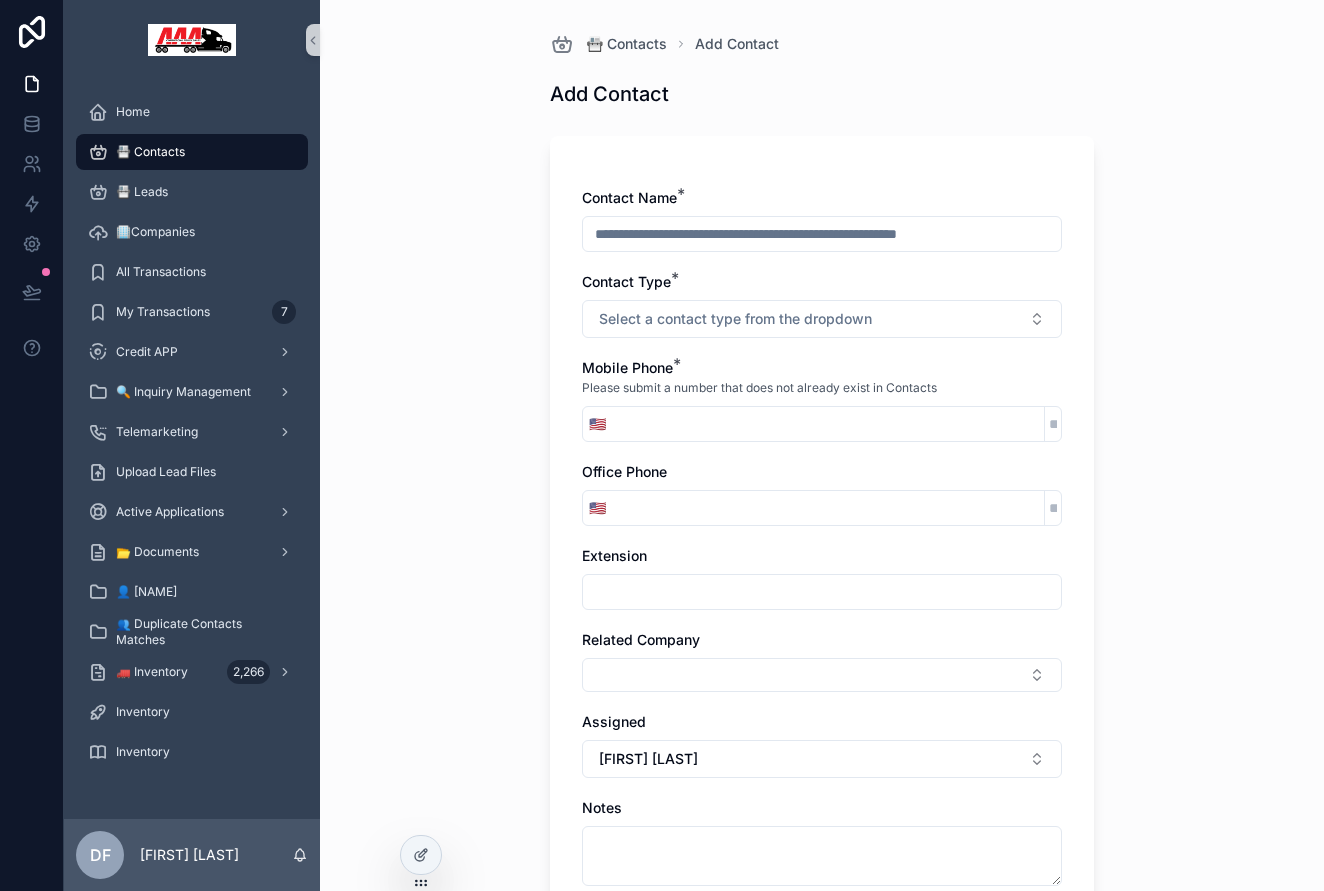 scroll, scrollTop: 0, scrollLeft: 0, axis: both 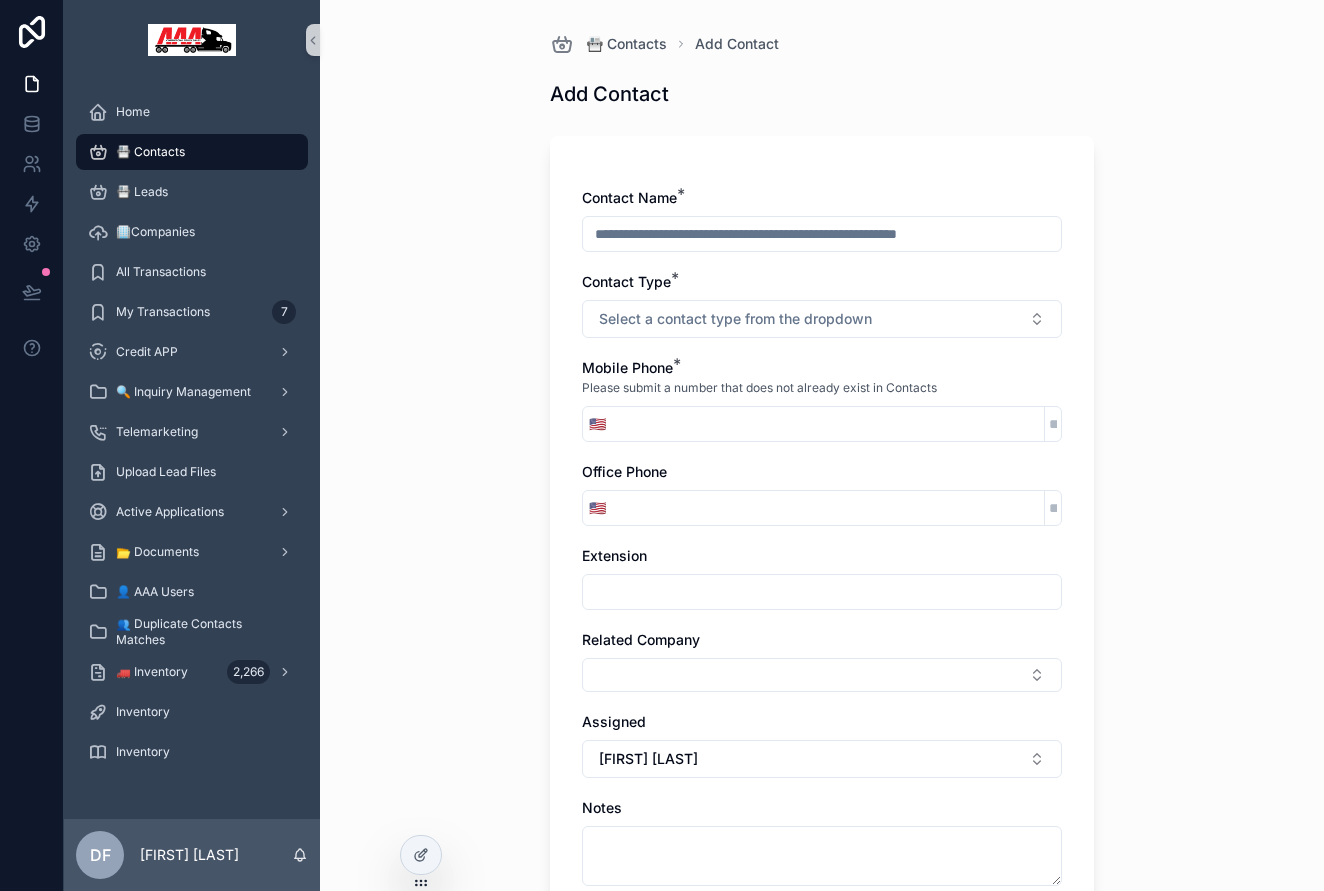 click at bounding box center [822, 234] 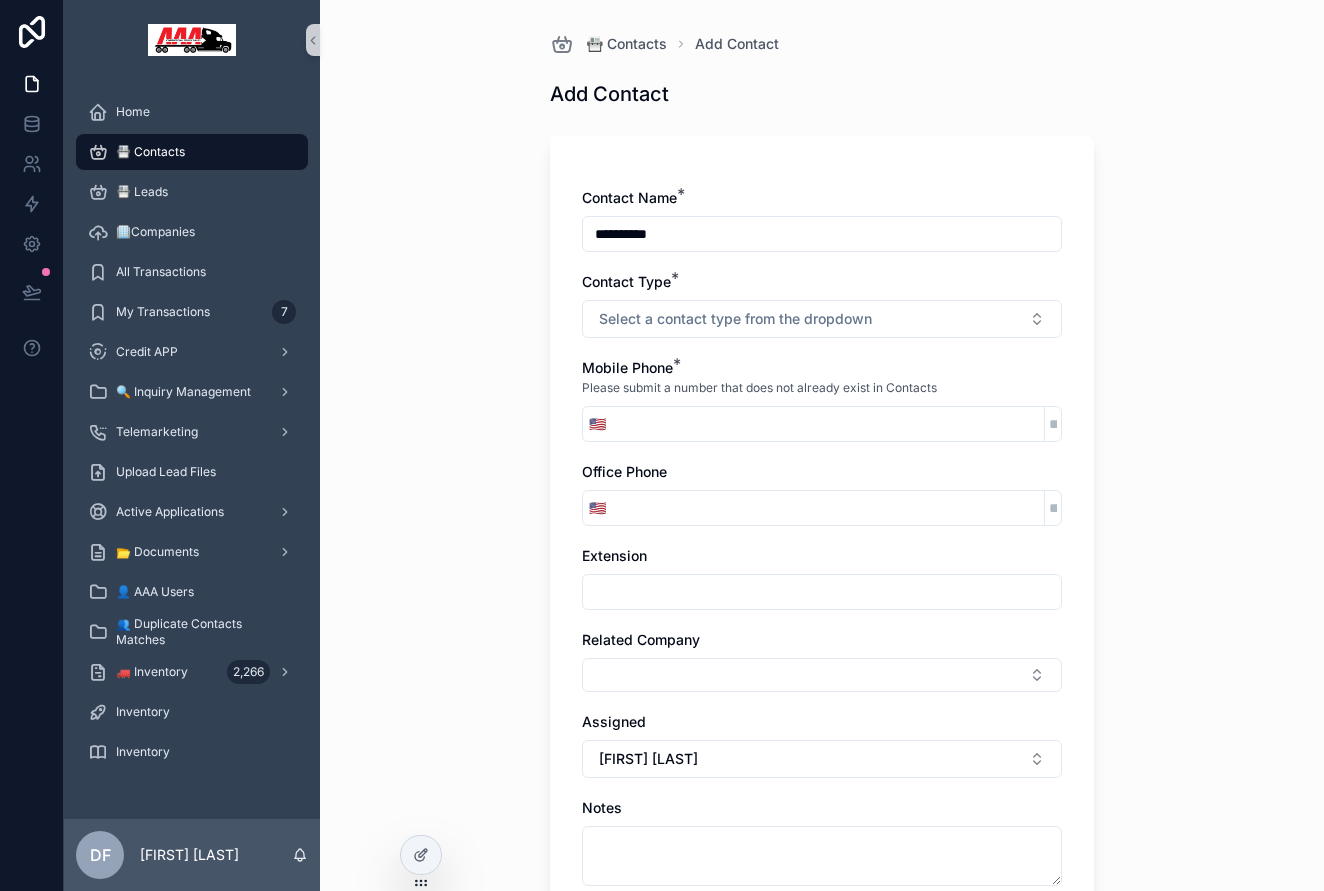type on "**********" 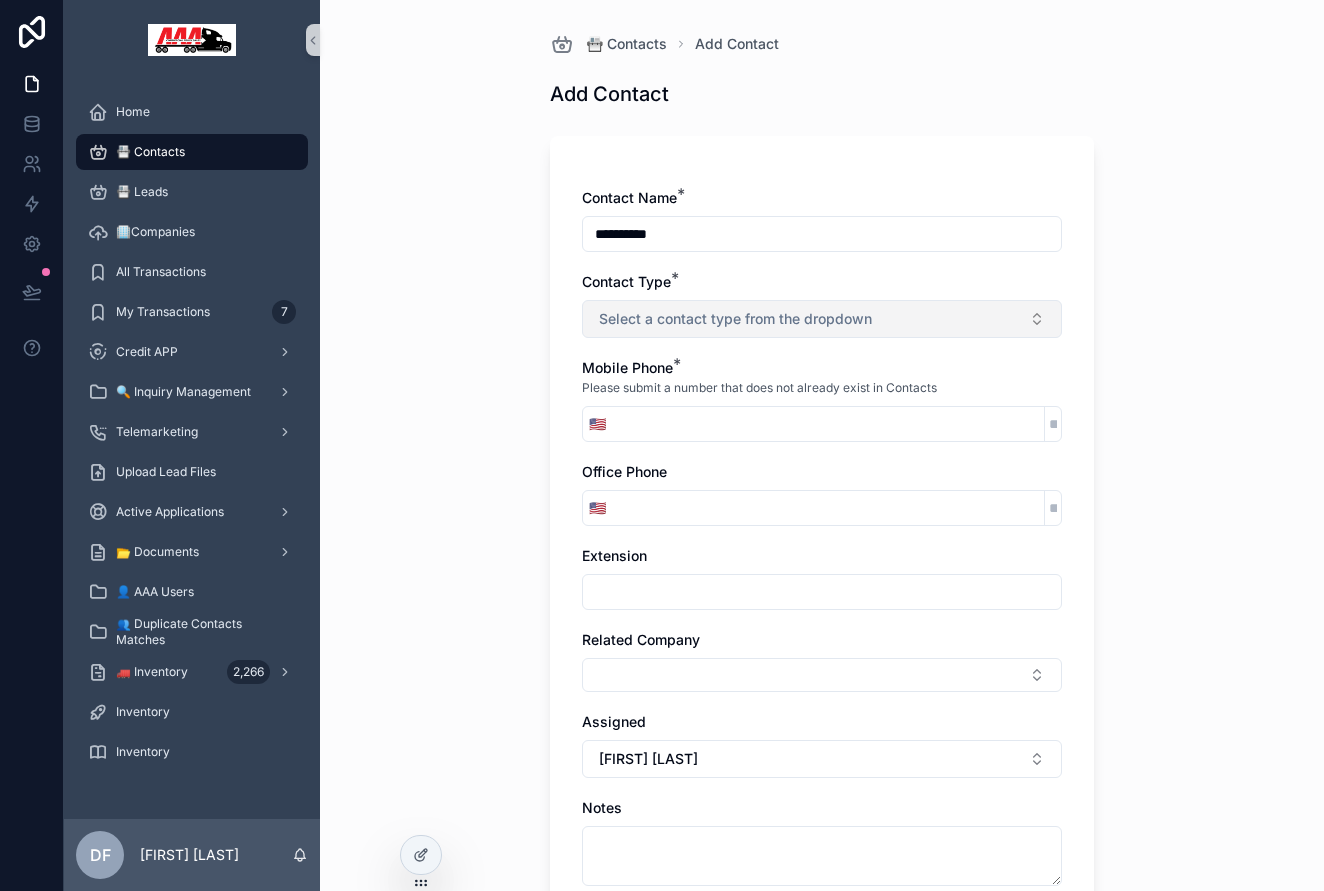click on "Select a contact type from the dropdown" at bounding box center [735, 319] 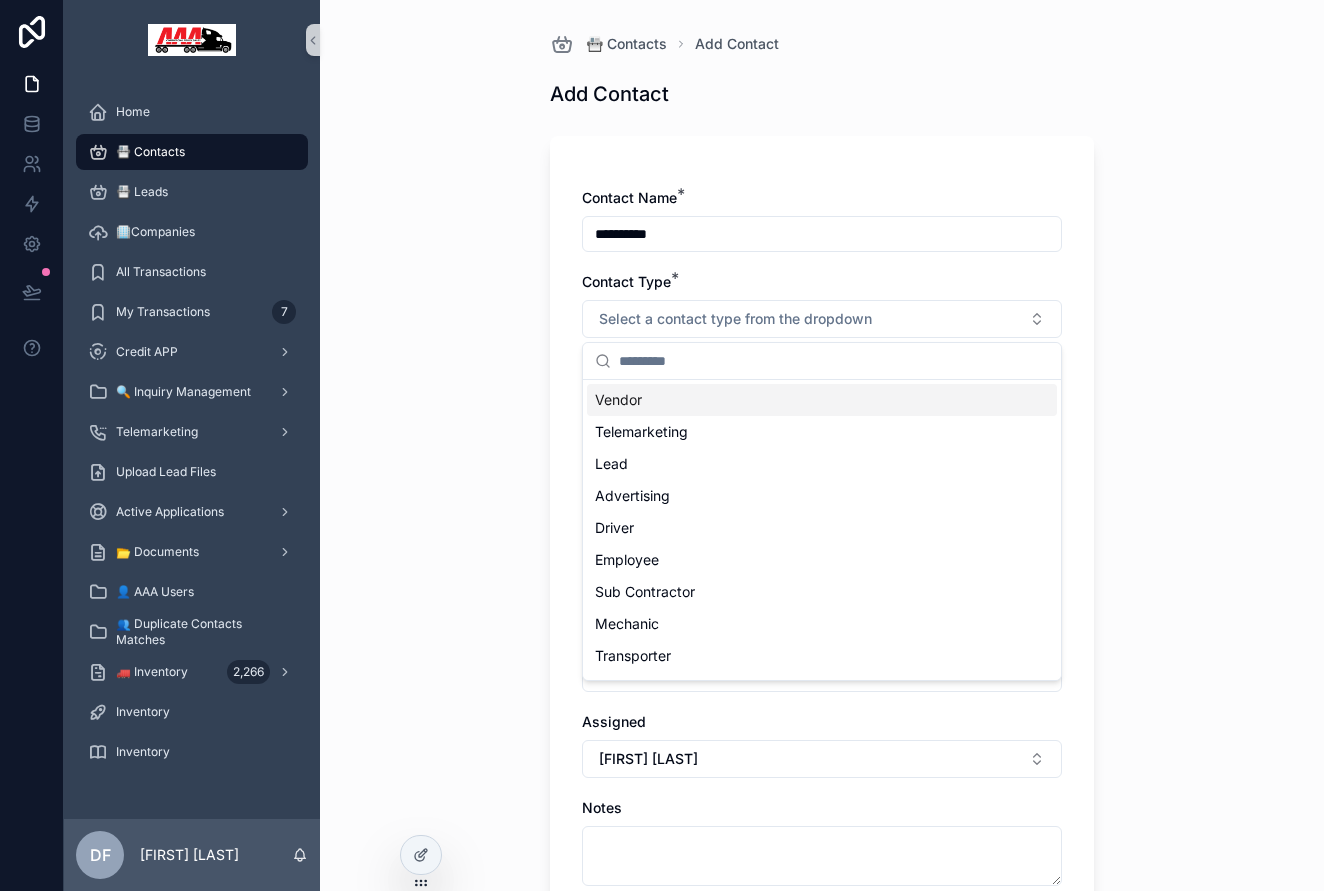 click on "Vendor" at bounding box center [822, 400] 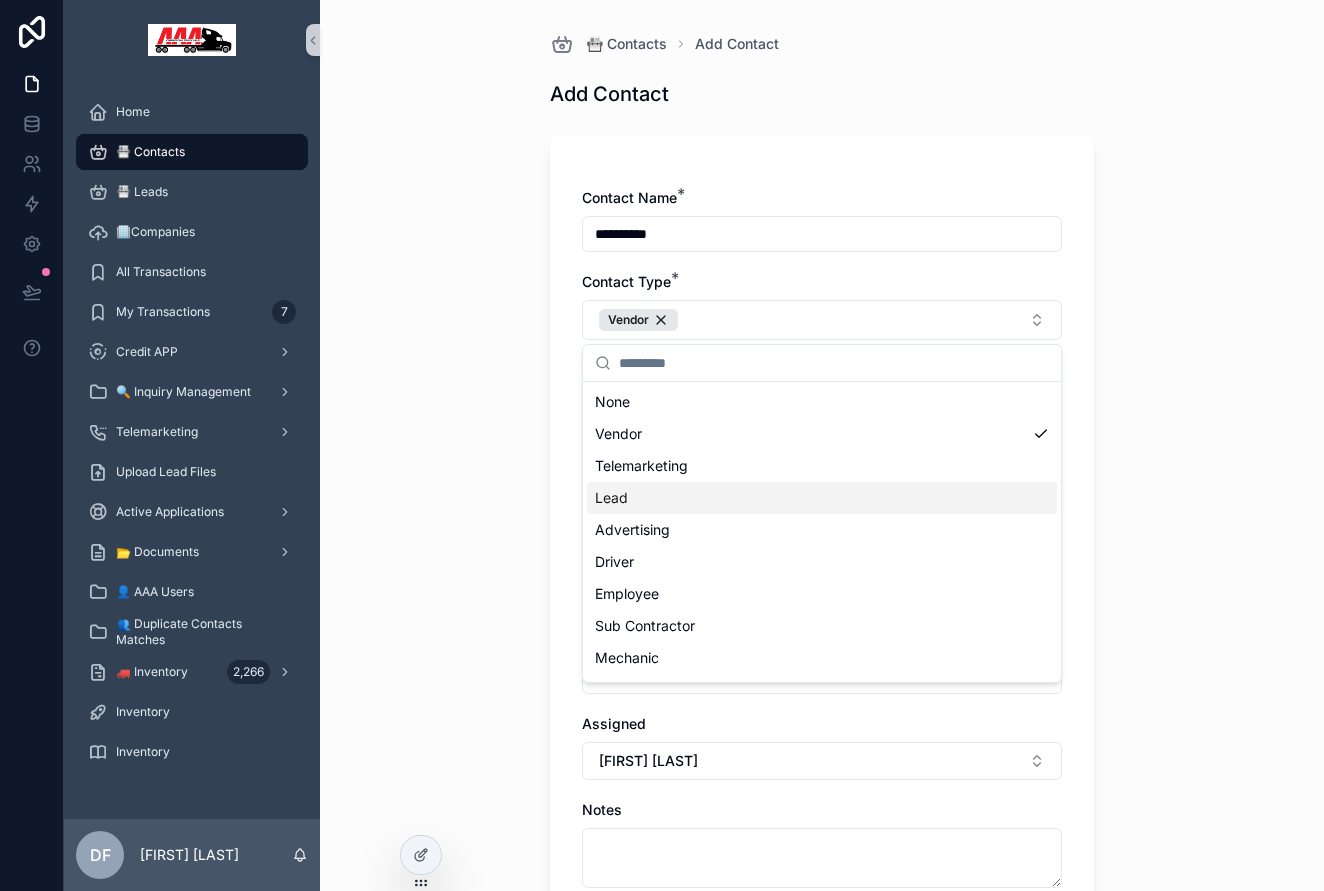 click on "**********" at bounding box center [822, 445] 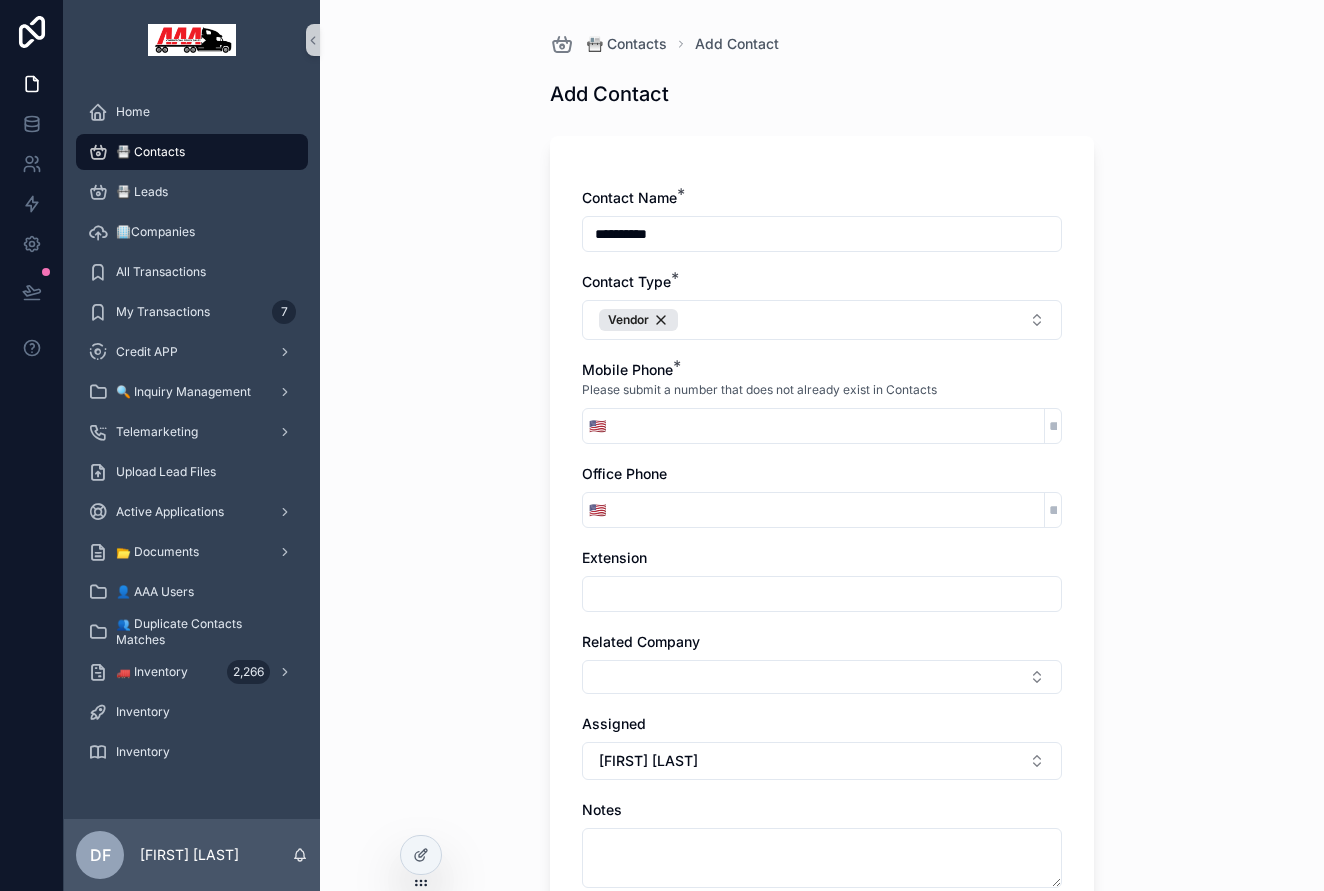 paste on "*******" 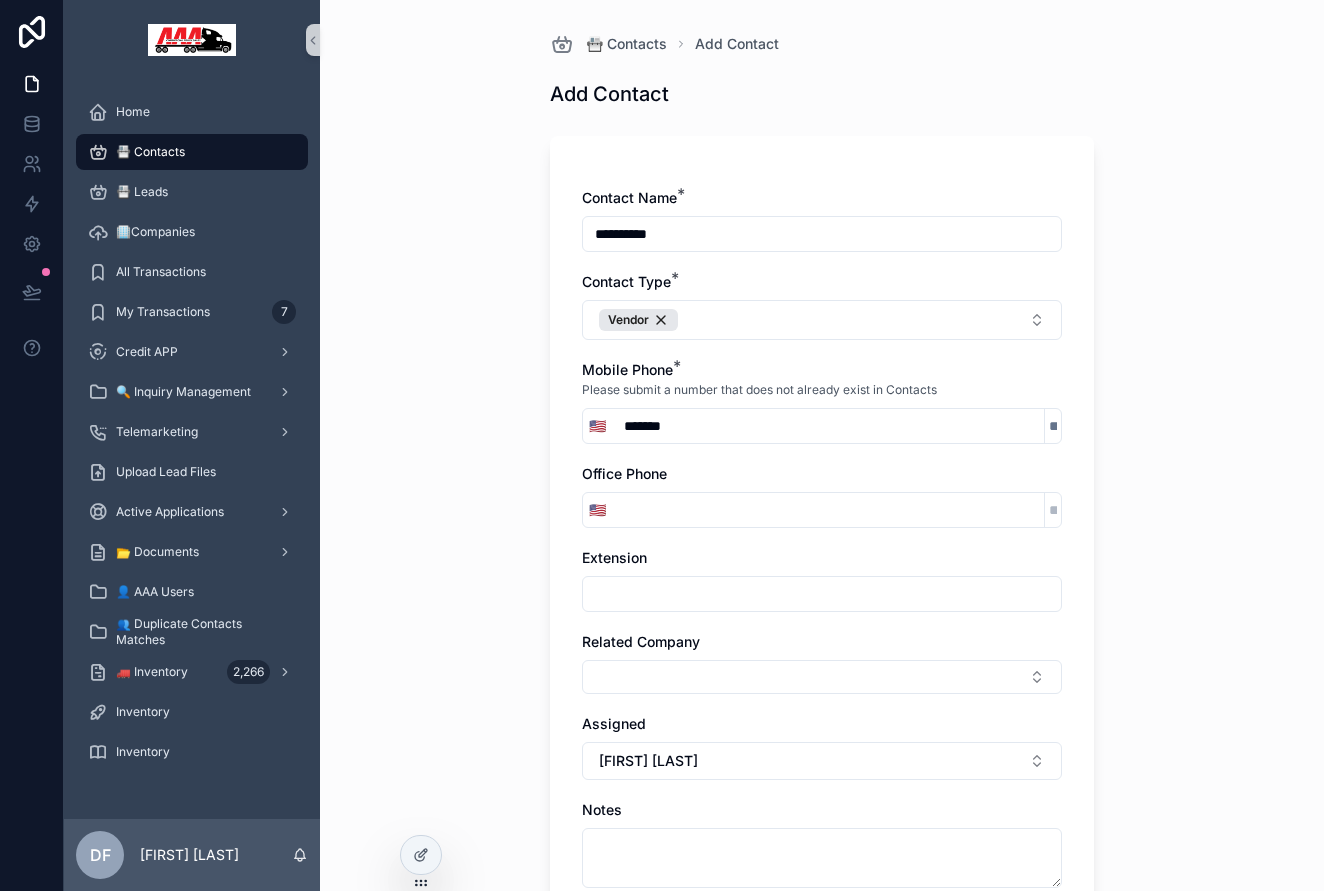 click on "*******" at bounding box center (828, 426) 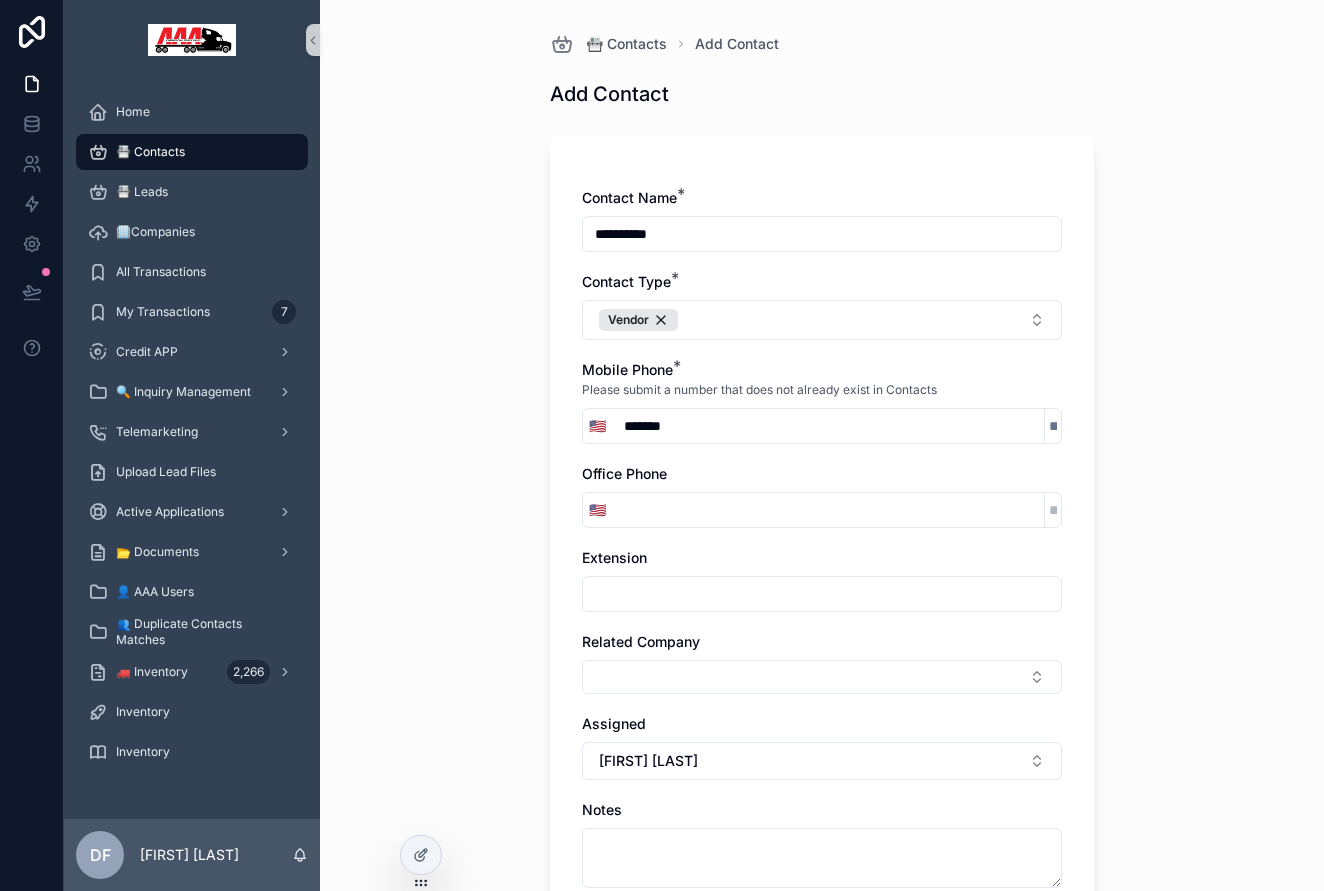 paste 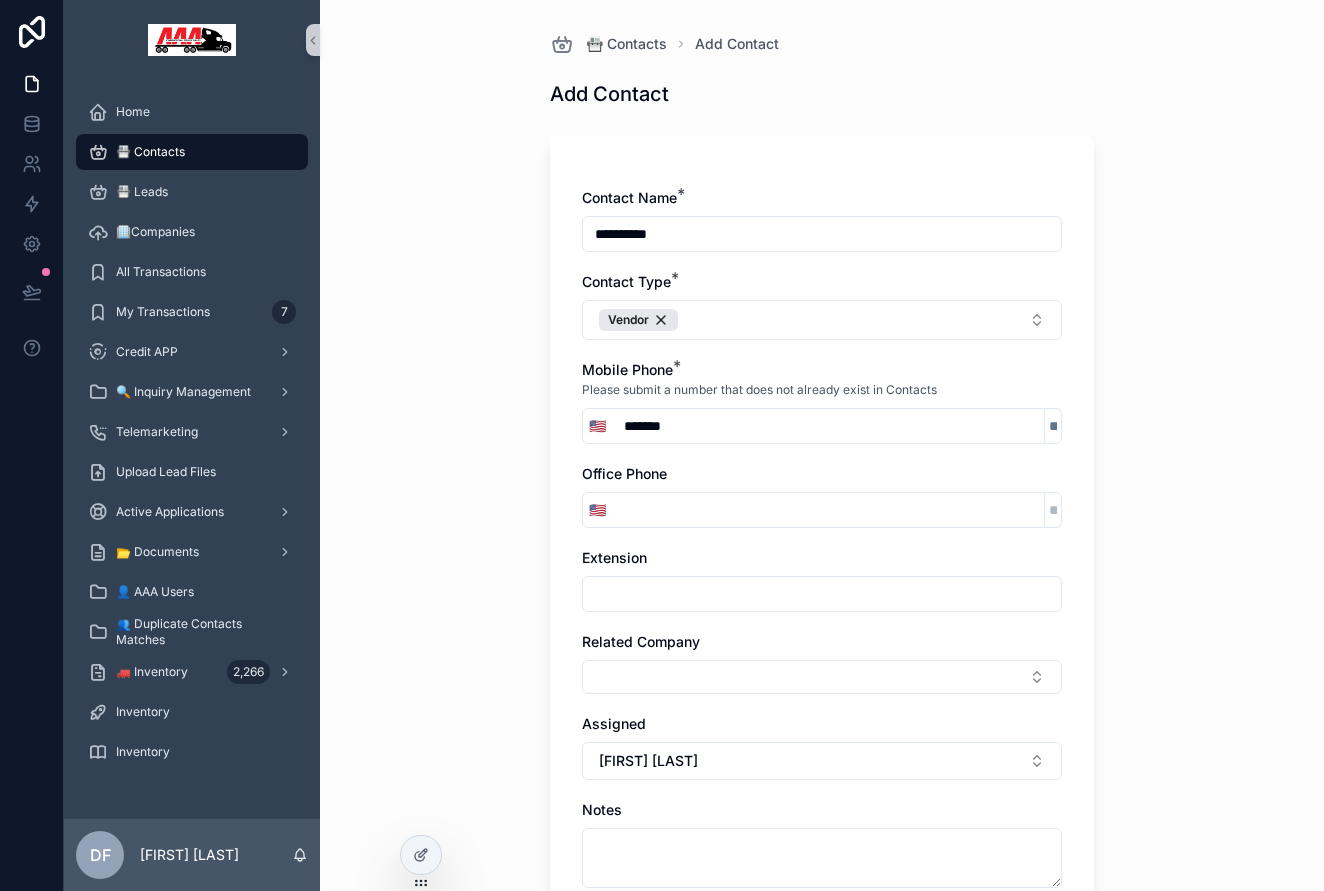 drag, startPoint x: 710, startPoint y: 427, endPoint x: 567, endPoint y: 415, distance: 143.50261 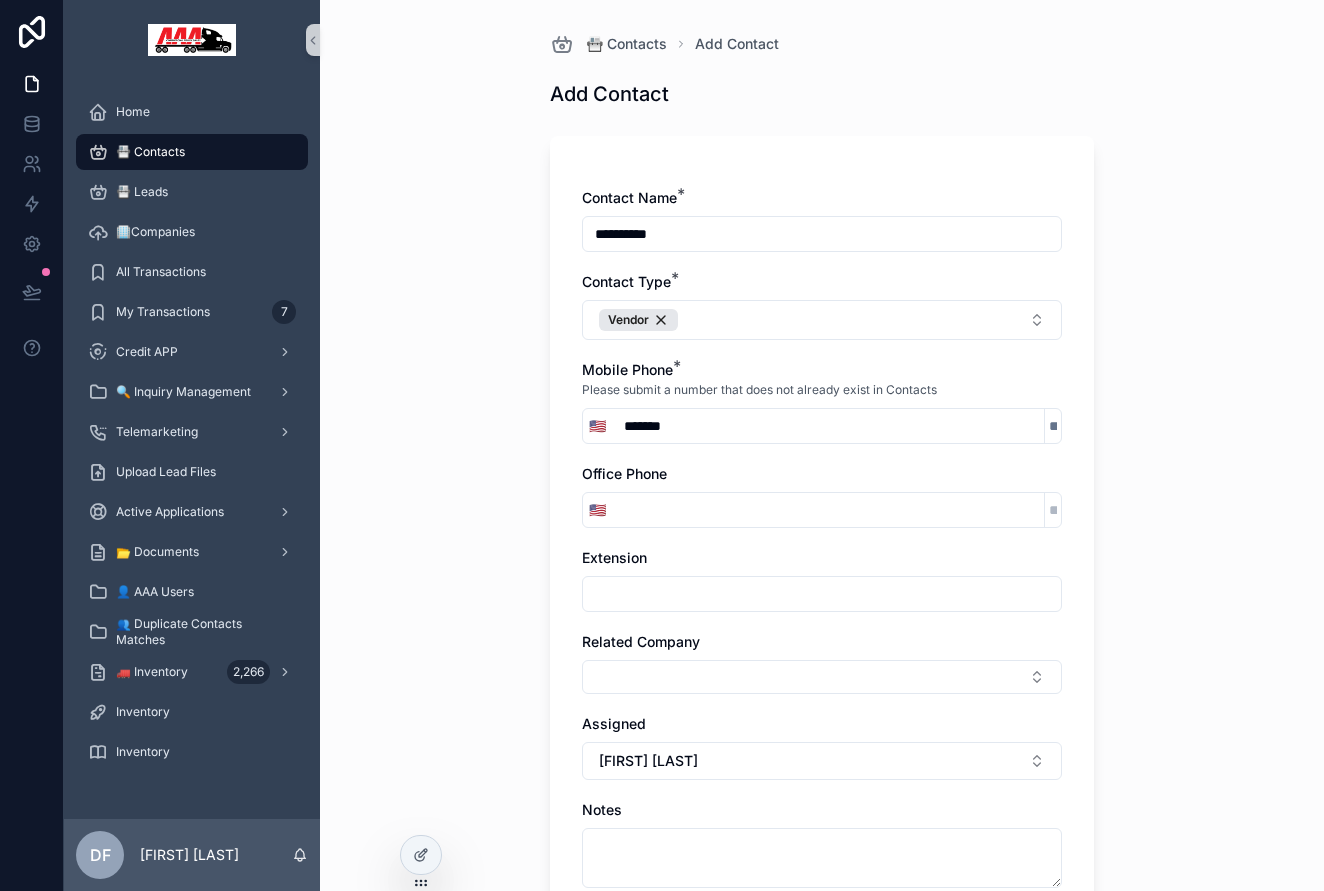paste 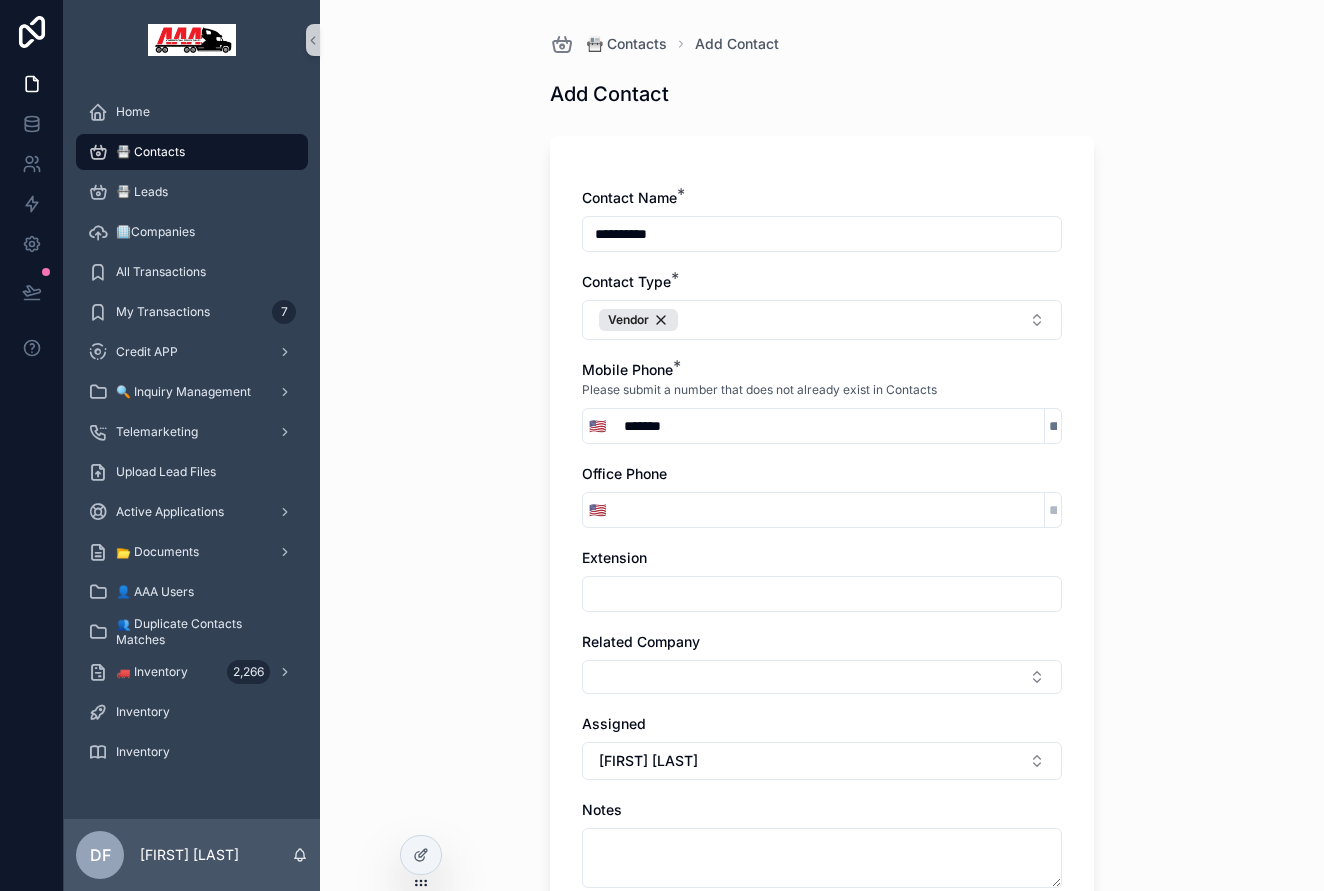 click on "*******" at bounding box center [828, 426] 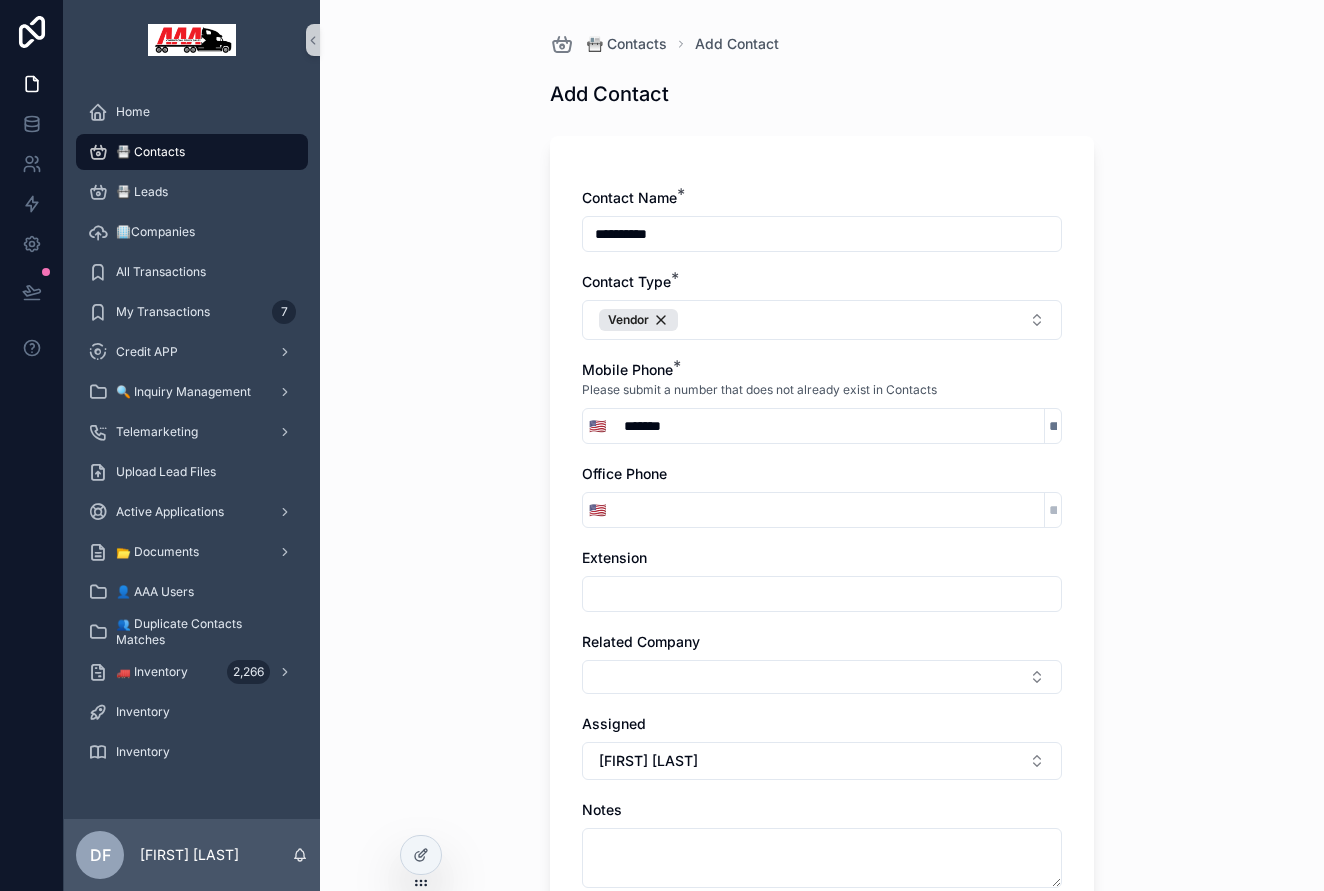 paste on "*********" 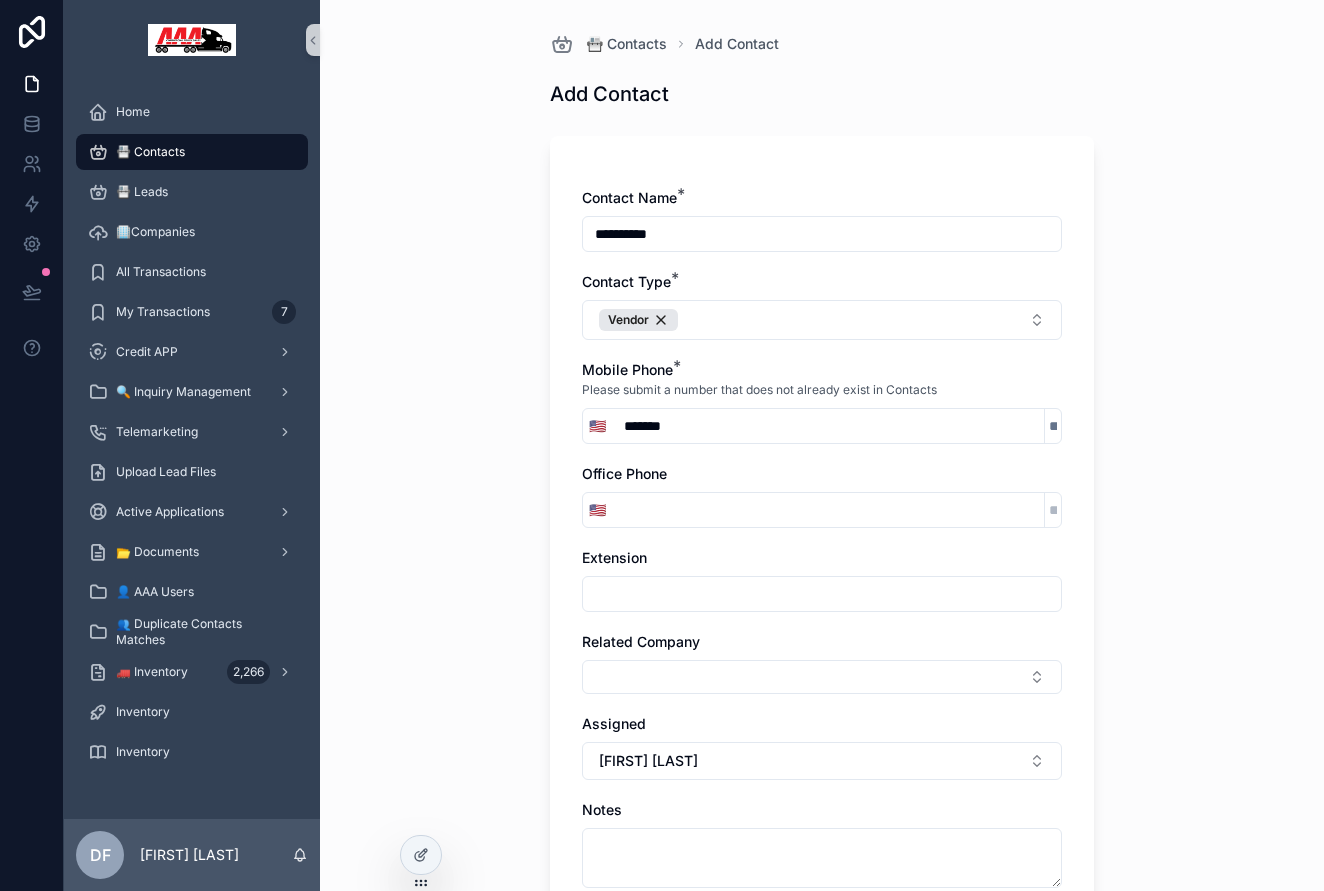 type on "**********" 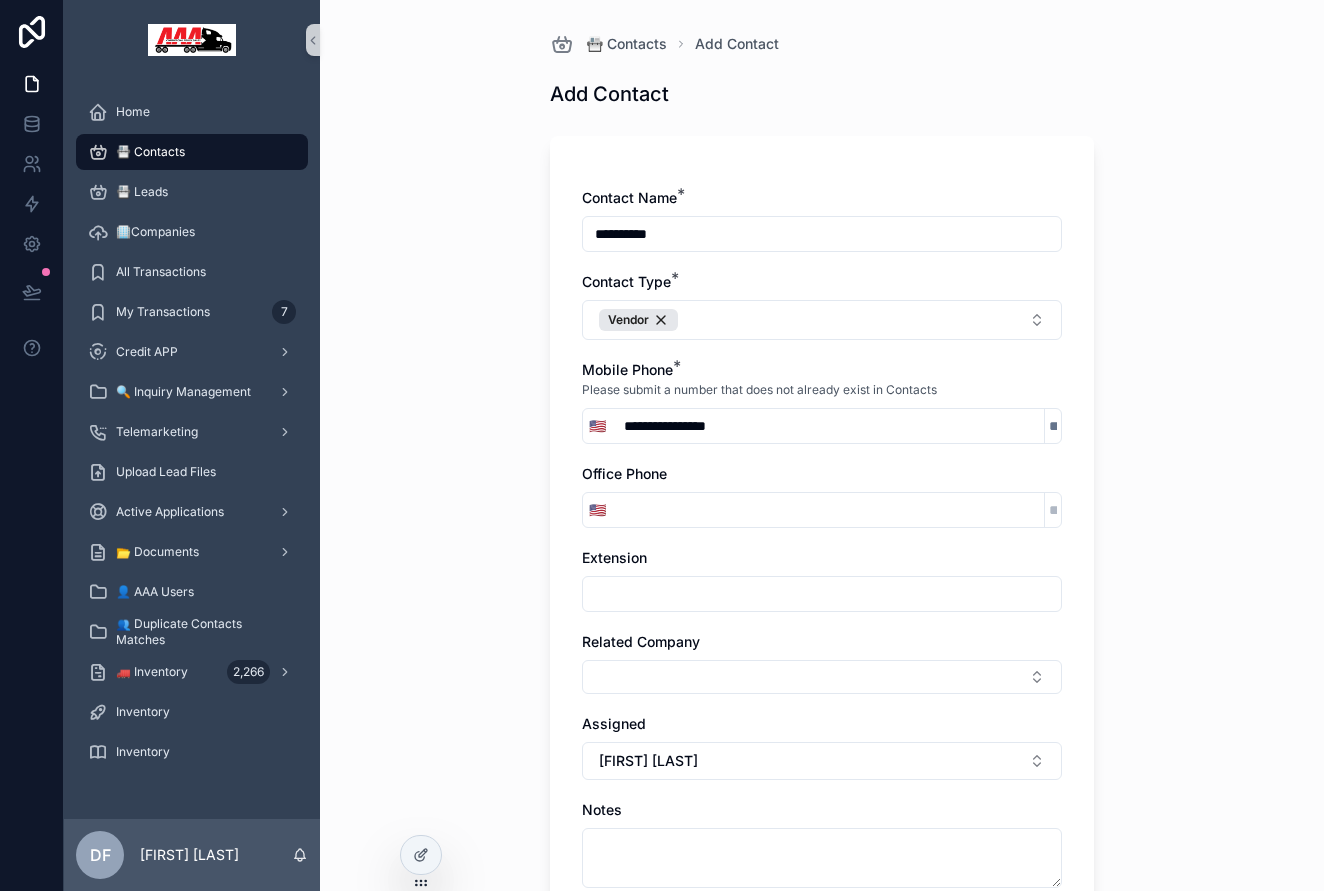 click at bounding box center [828, 510] 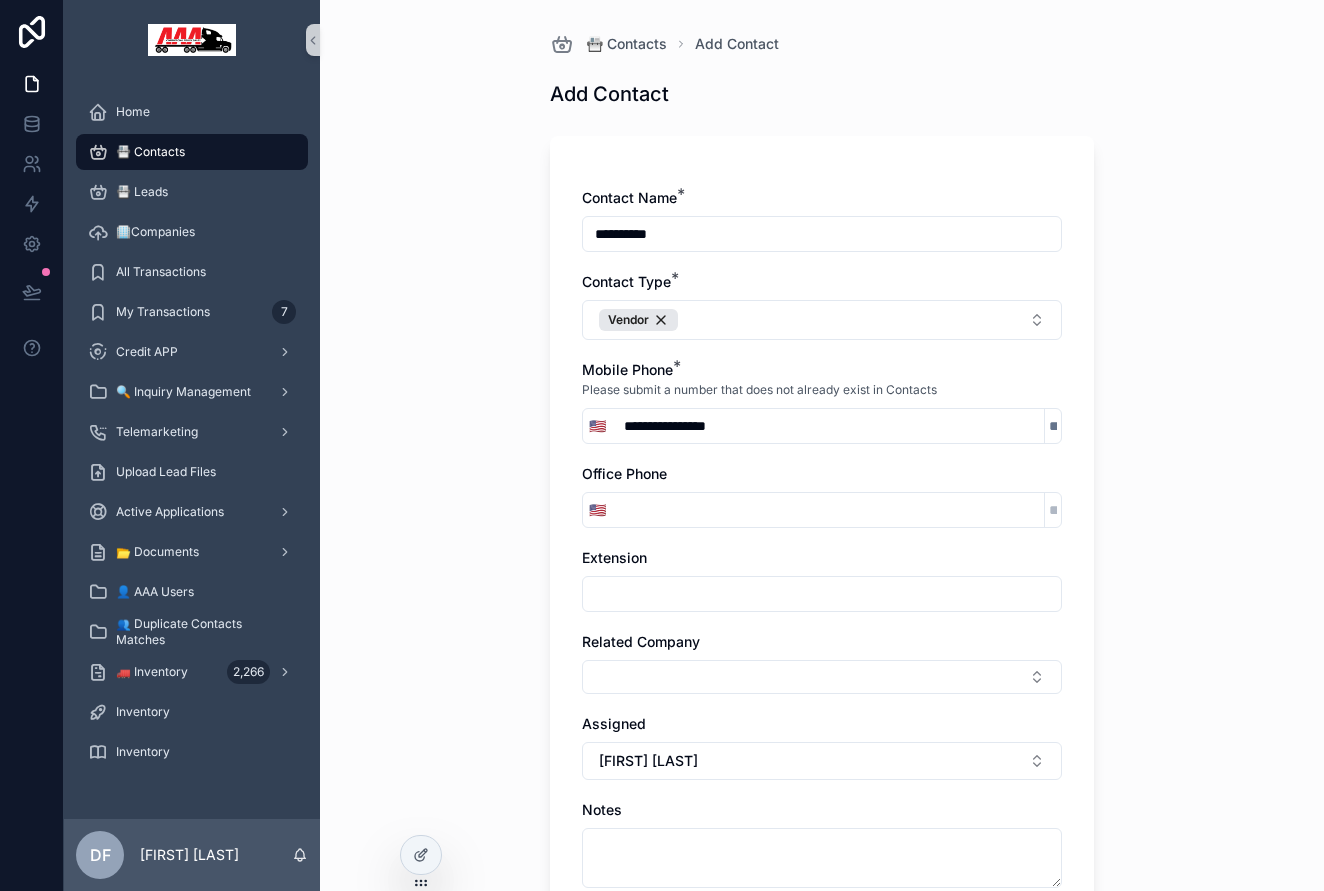 paste on "**********" 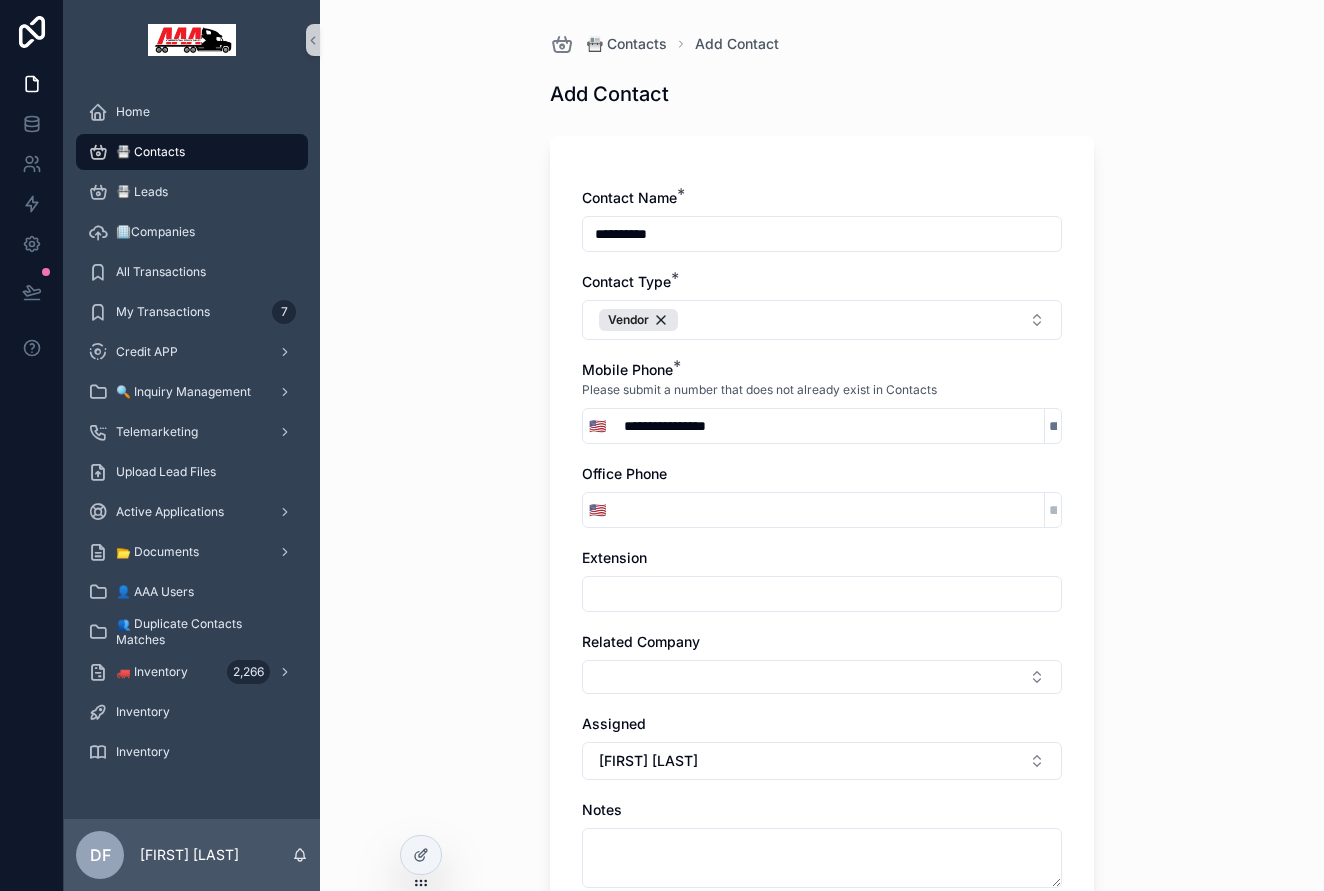 type on "**********" 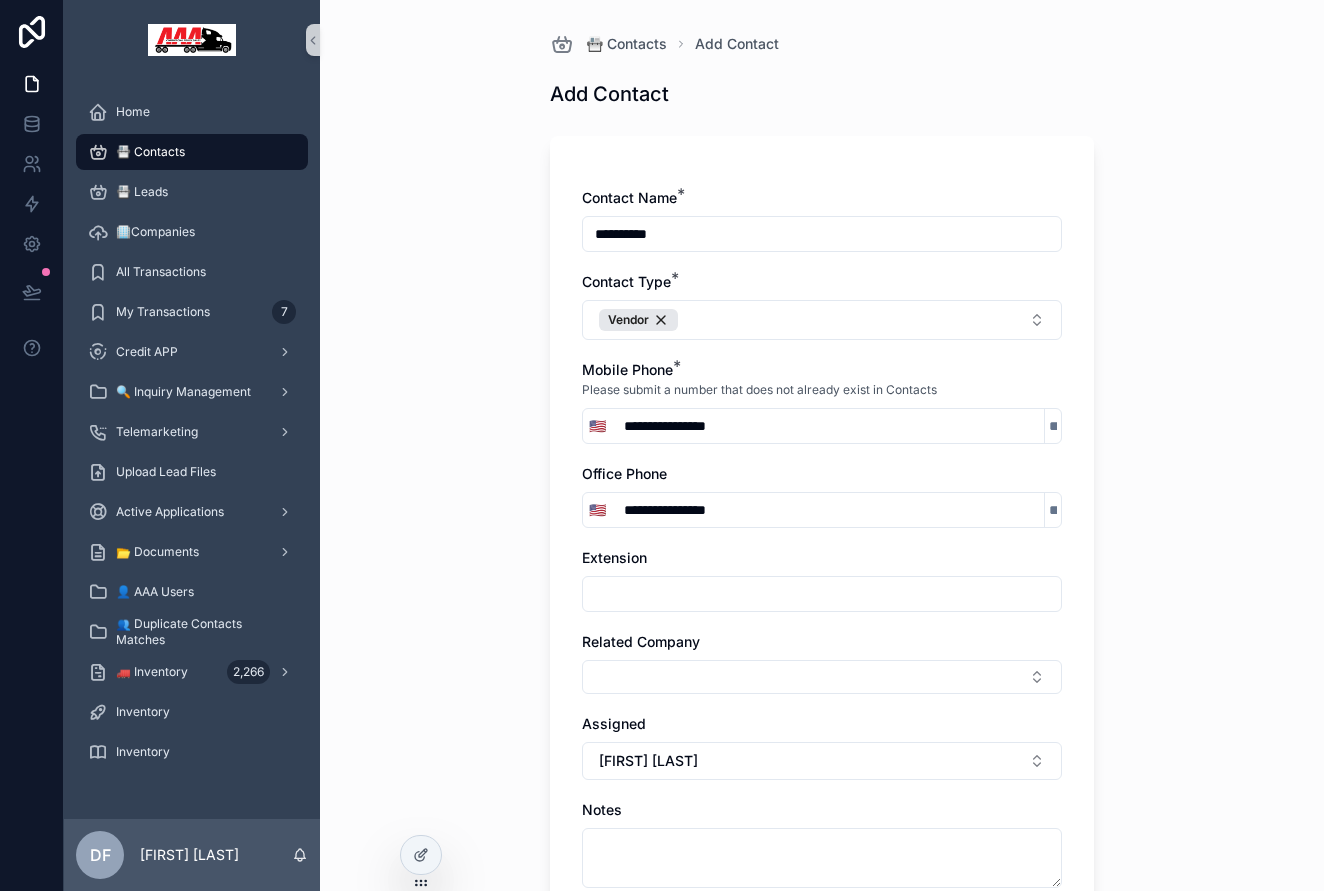 scroll, scrollTop: 47, scrollLeft: 0, axis: vertical 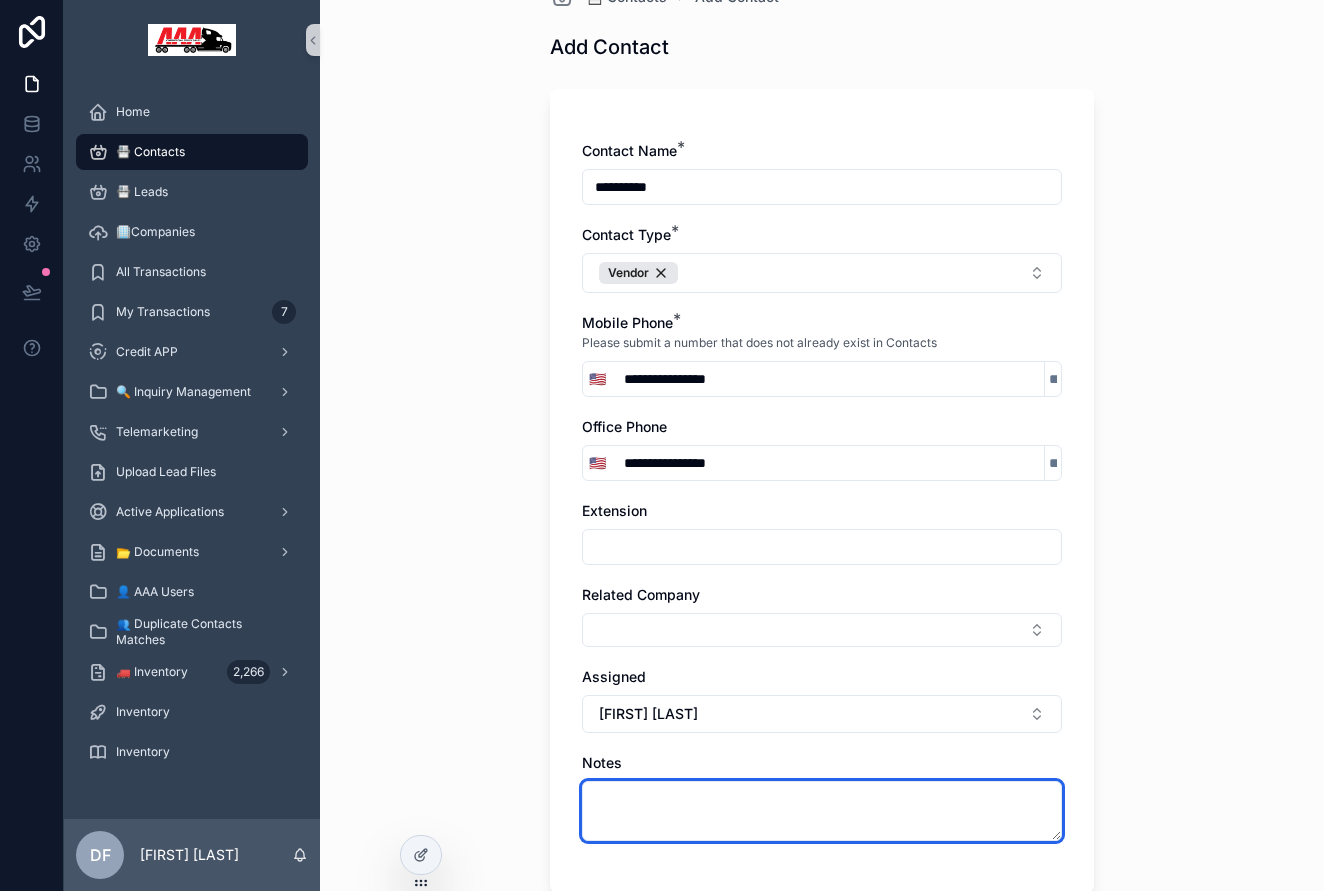 click at bounding box center (822, 811) 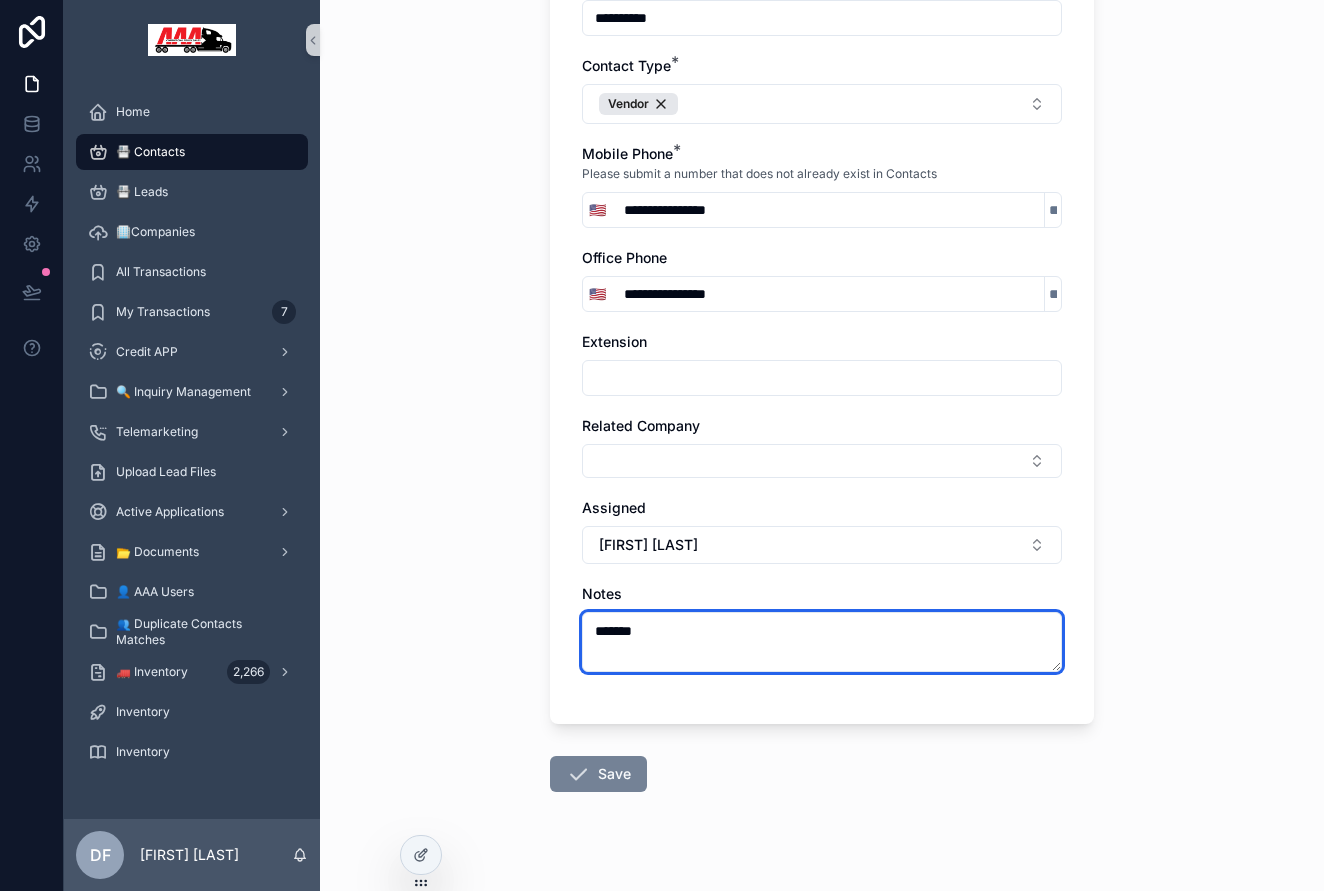 scroll, scrollTop: 217, scrollLeft: 0, axis: vertical 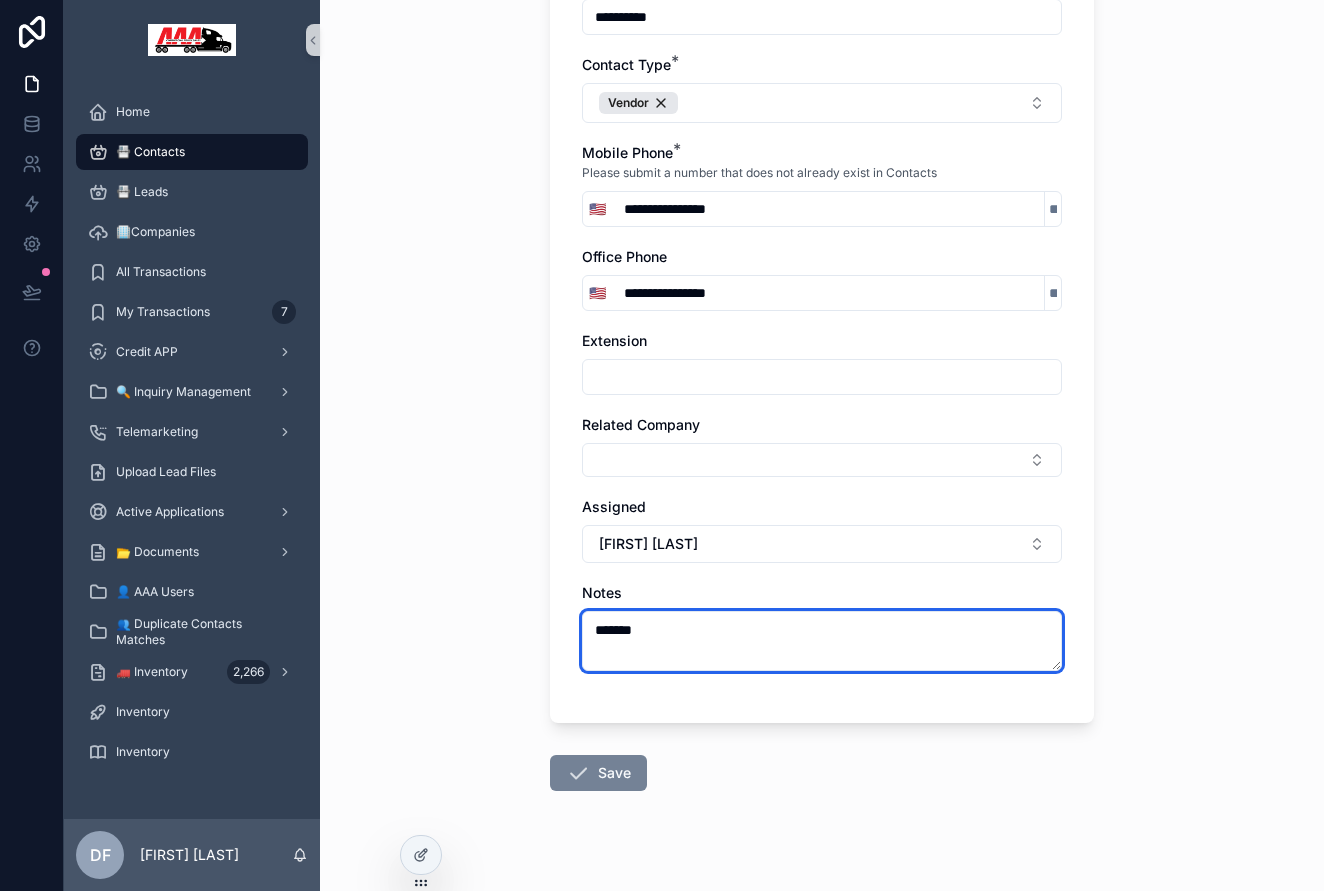 type on "*******" 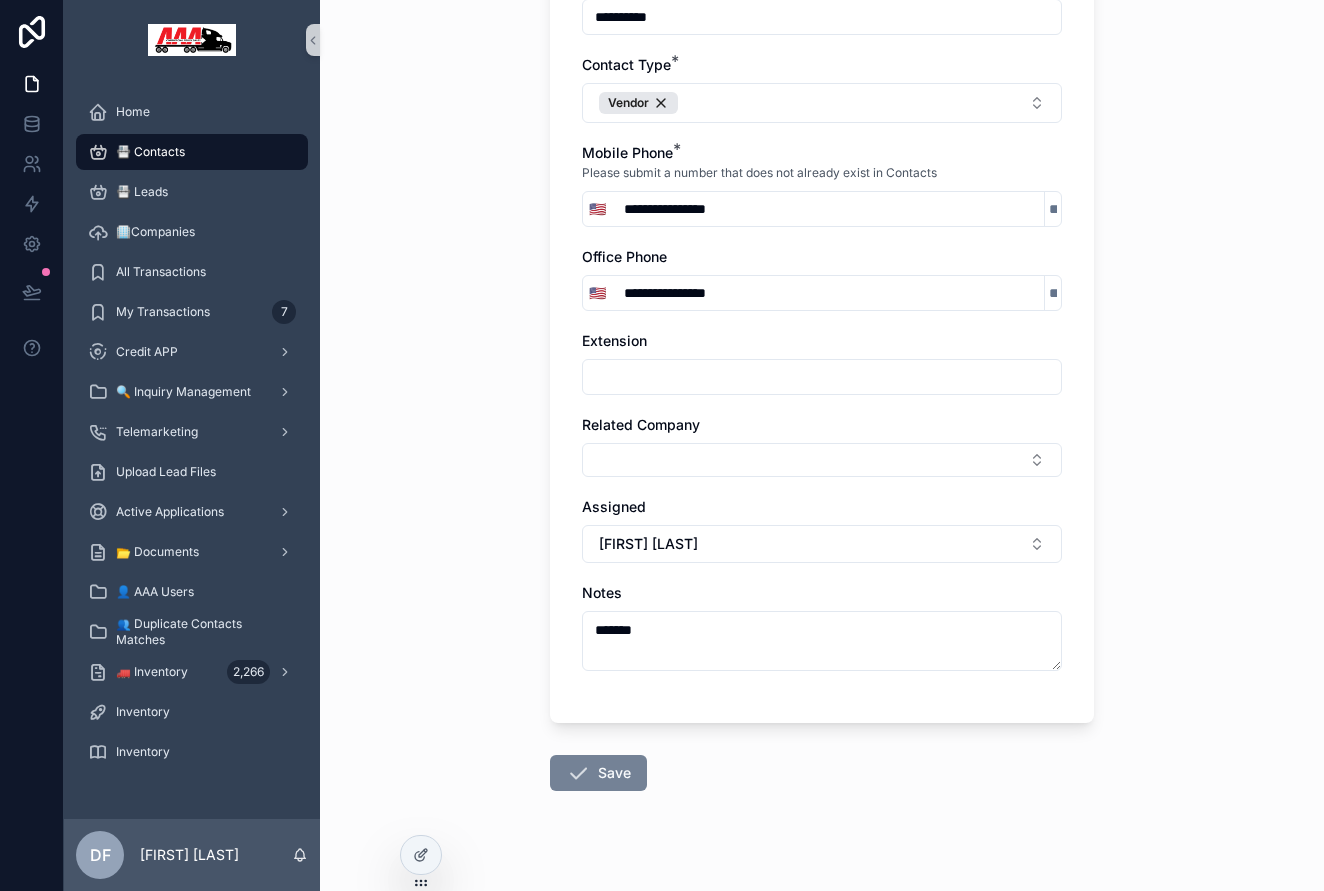 click on "Save" at bounding box center (598, 773) 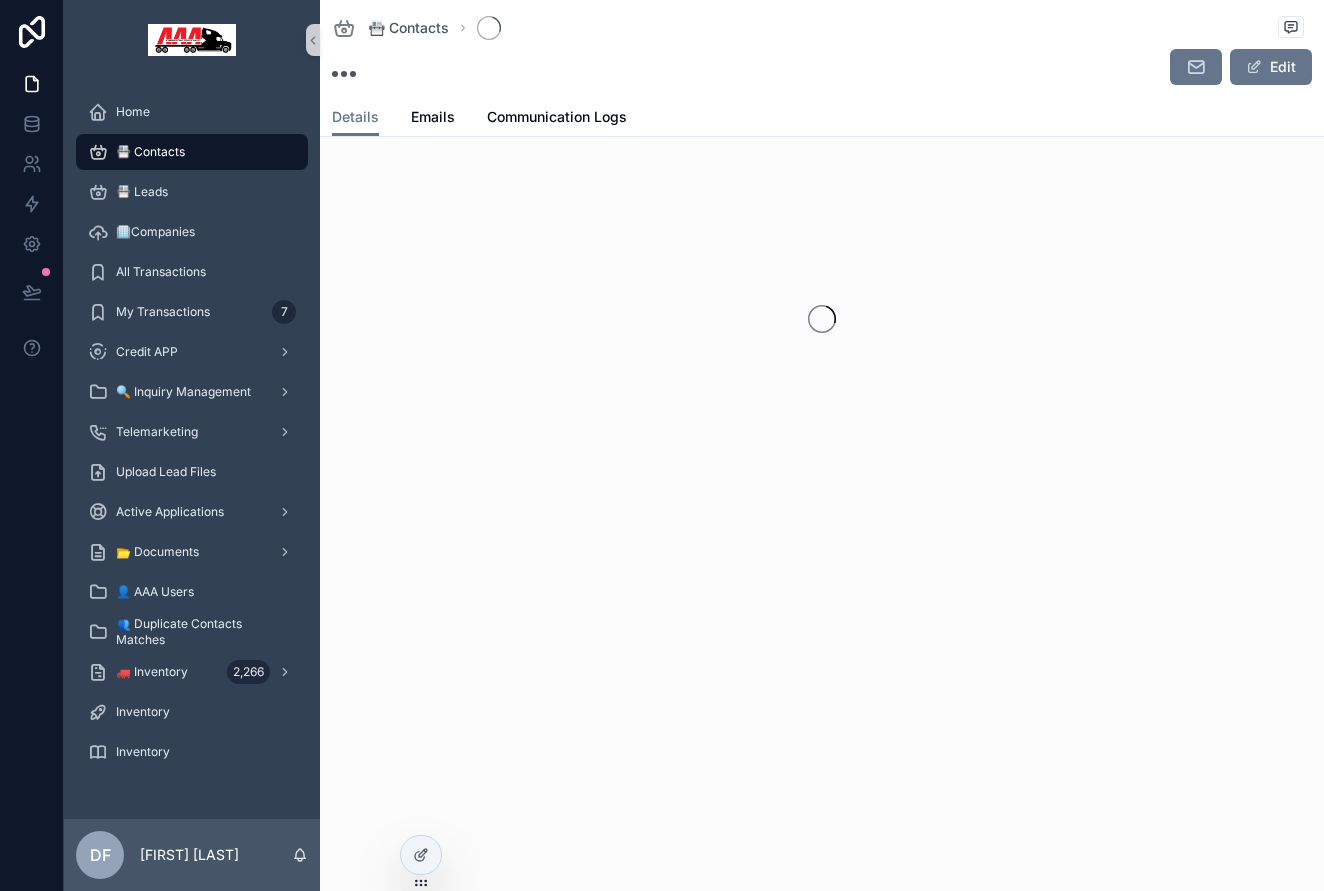 scroll, scrollTop: 0, scrollLeft: 0, axis: both 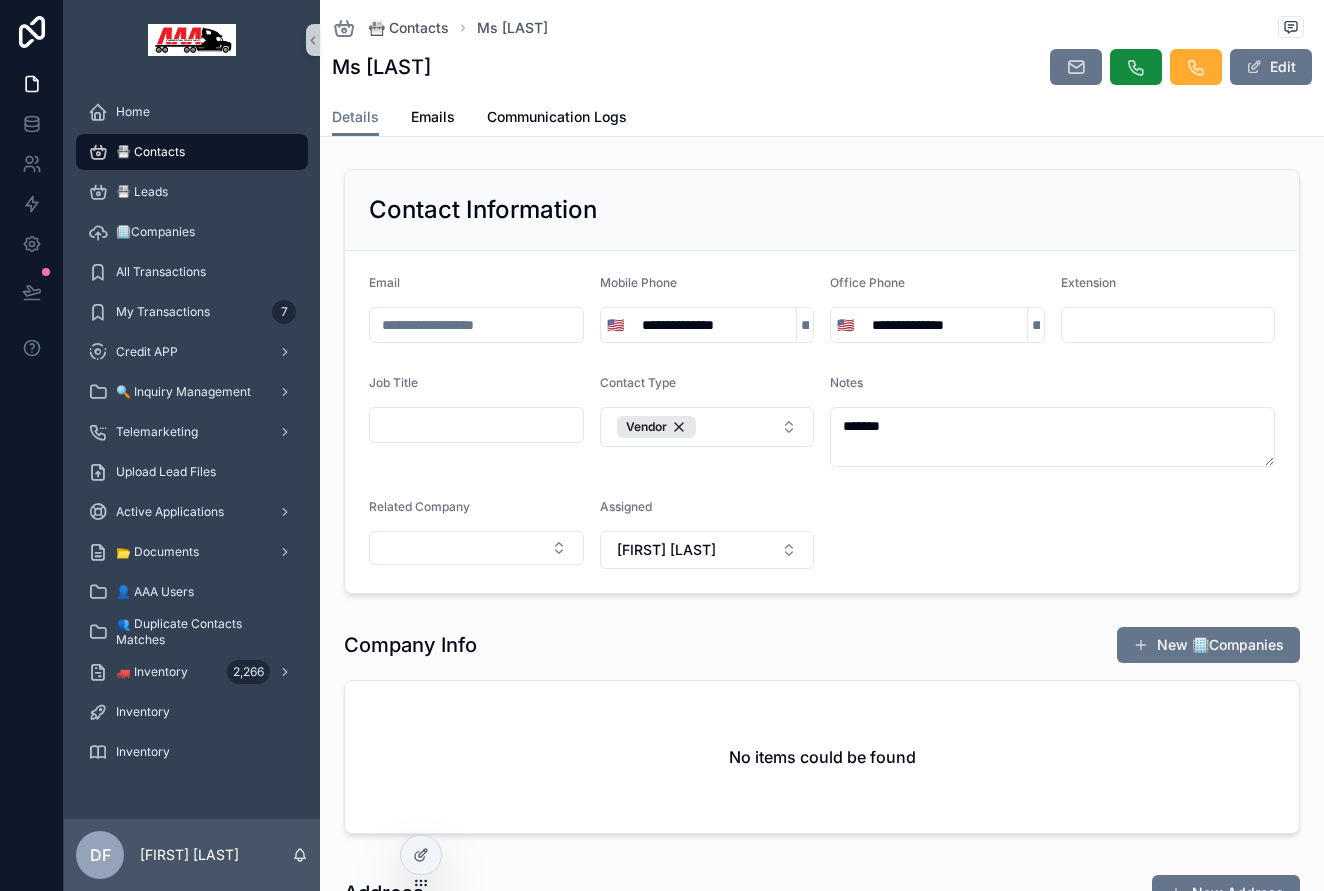 click on "Ms [LAST] Edit" at bounding box center [822, 67] 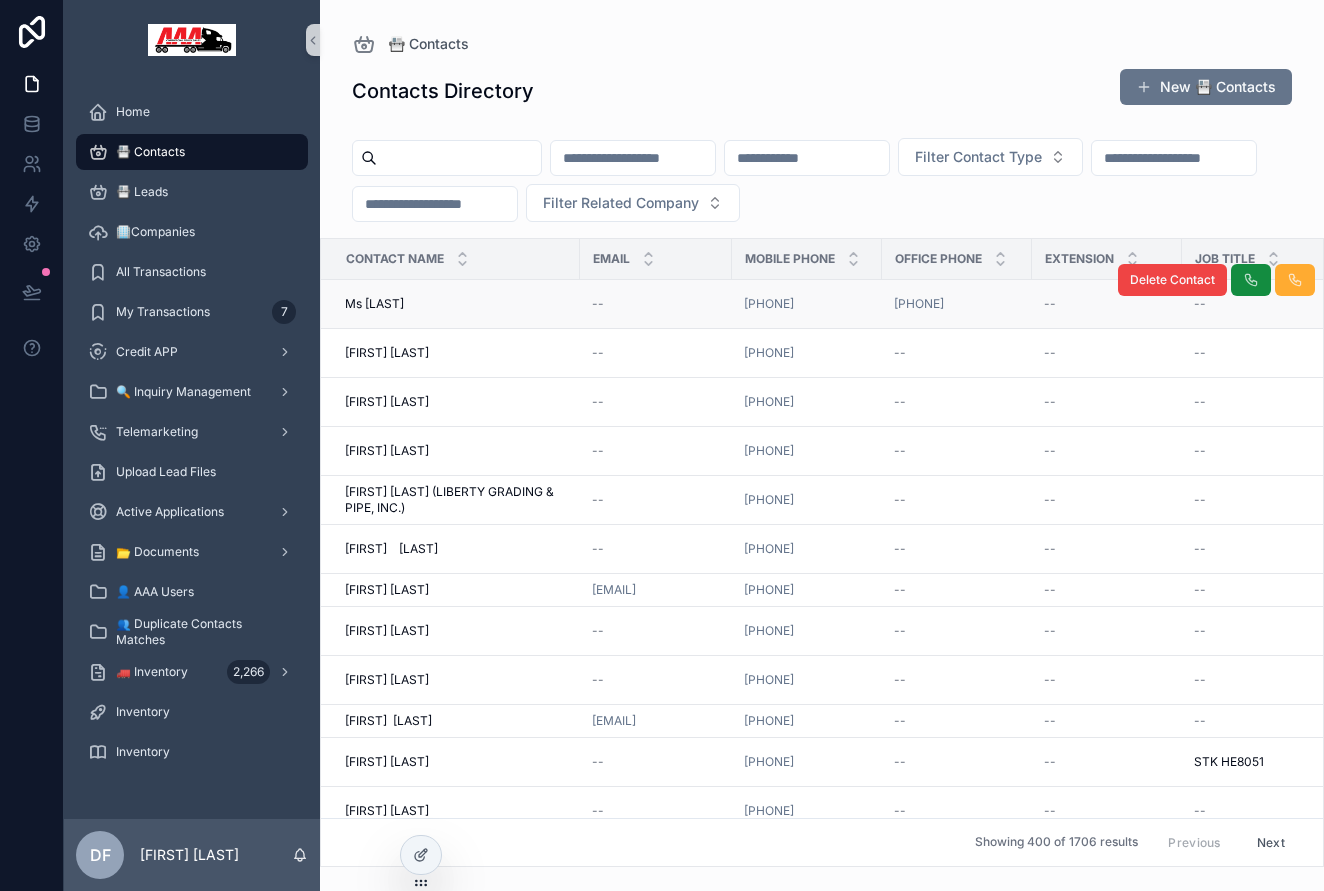 click on "Ms [LAST] Ms [LAST]" at bounding box center (456, 304) 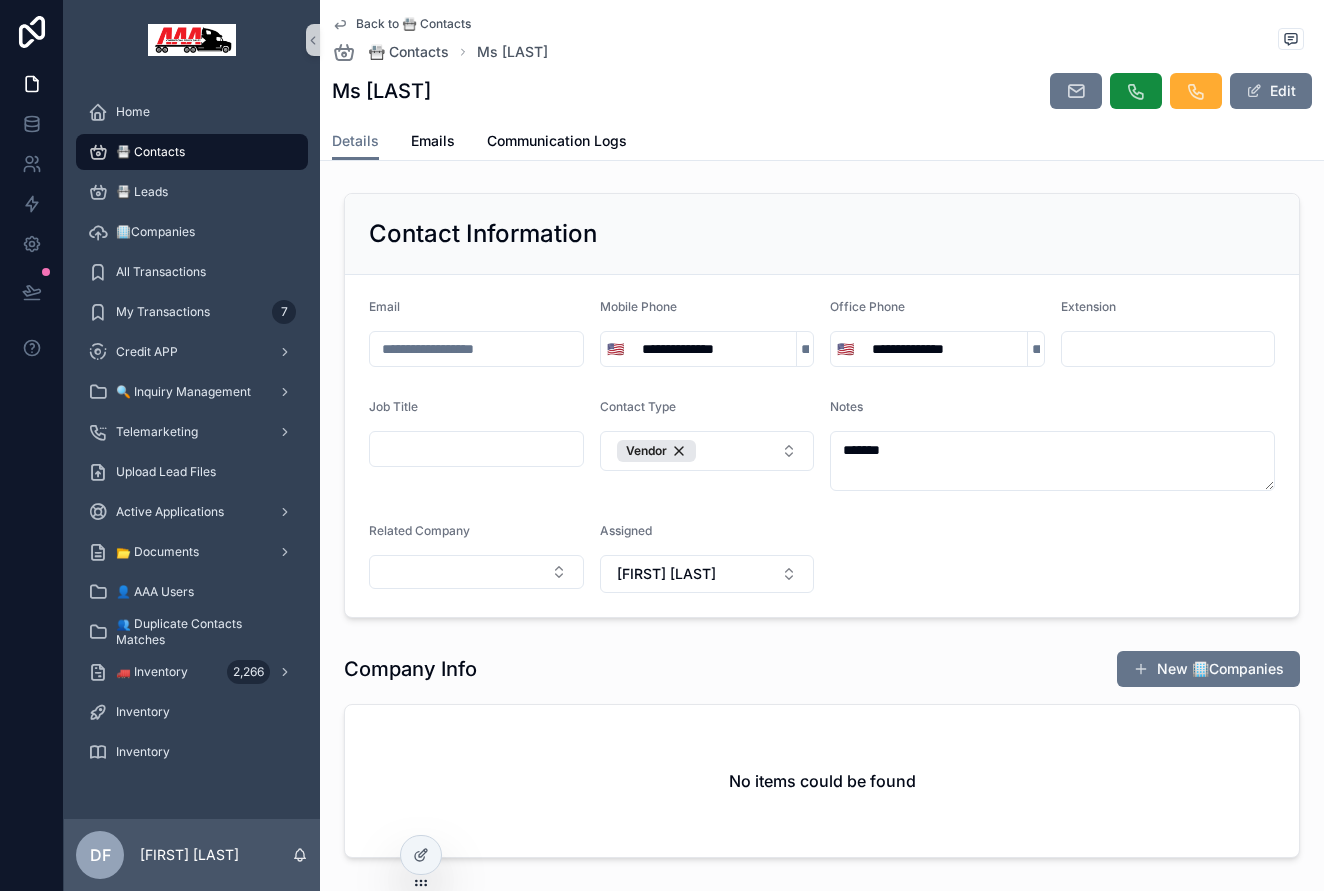 scroll, scrollTop: 0, scrollLeft: 0, axis: both 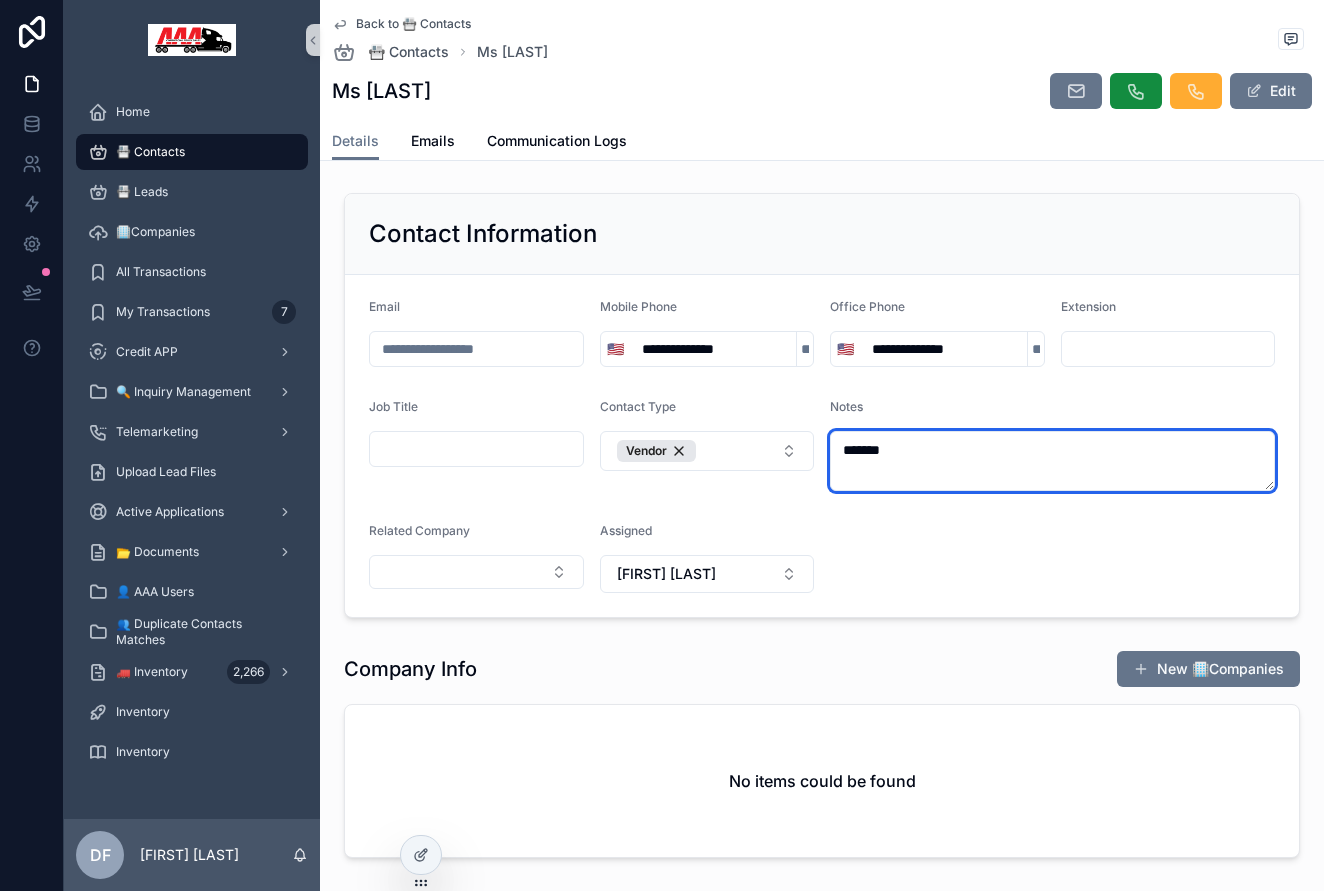 click on "*******" at bounding box center [1052, 461] 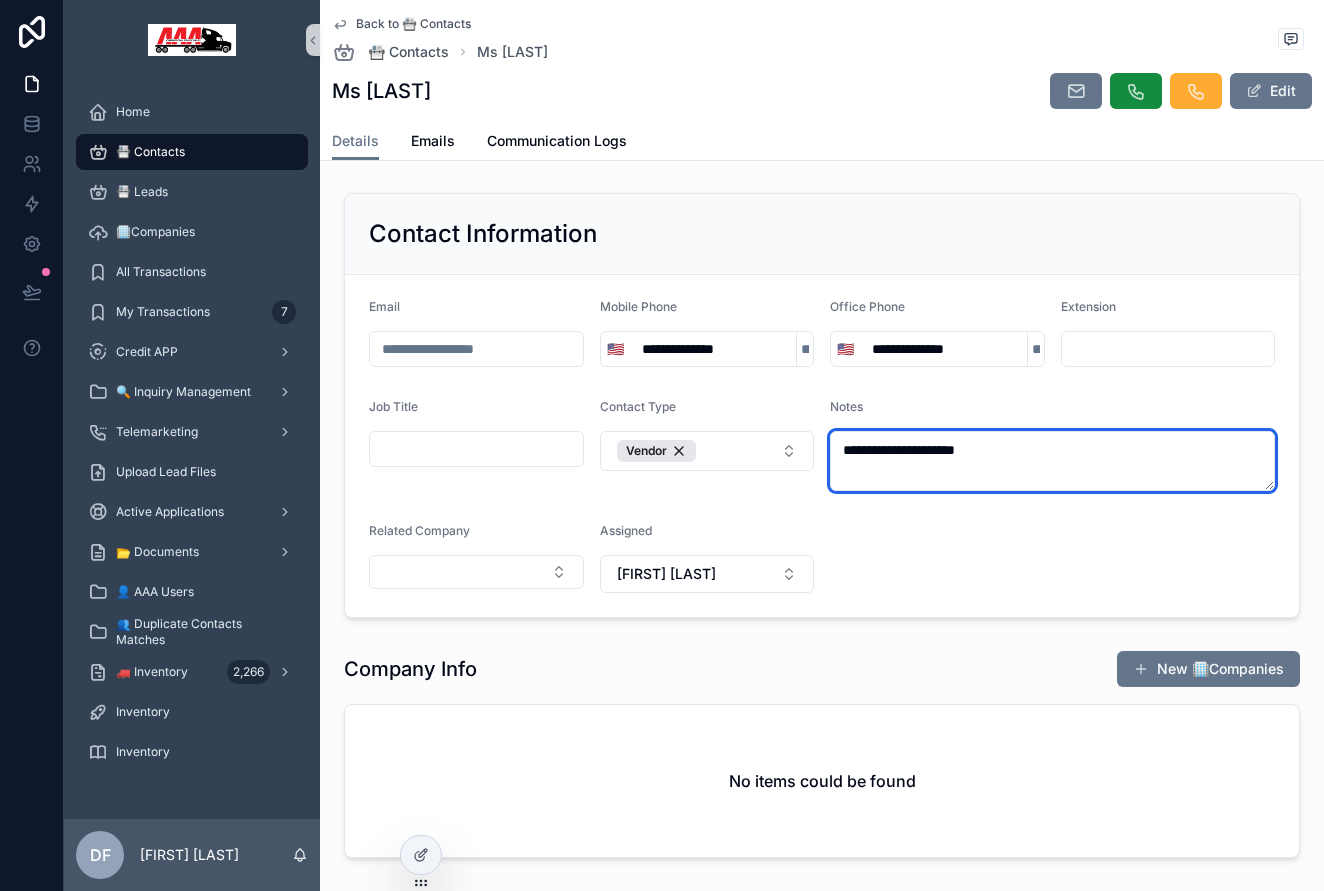 type on "**********" 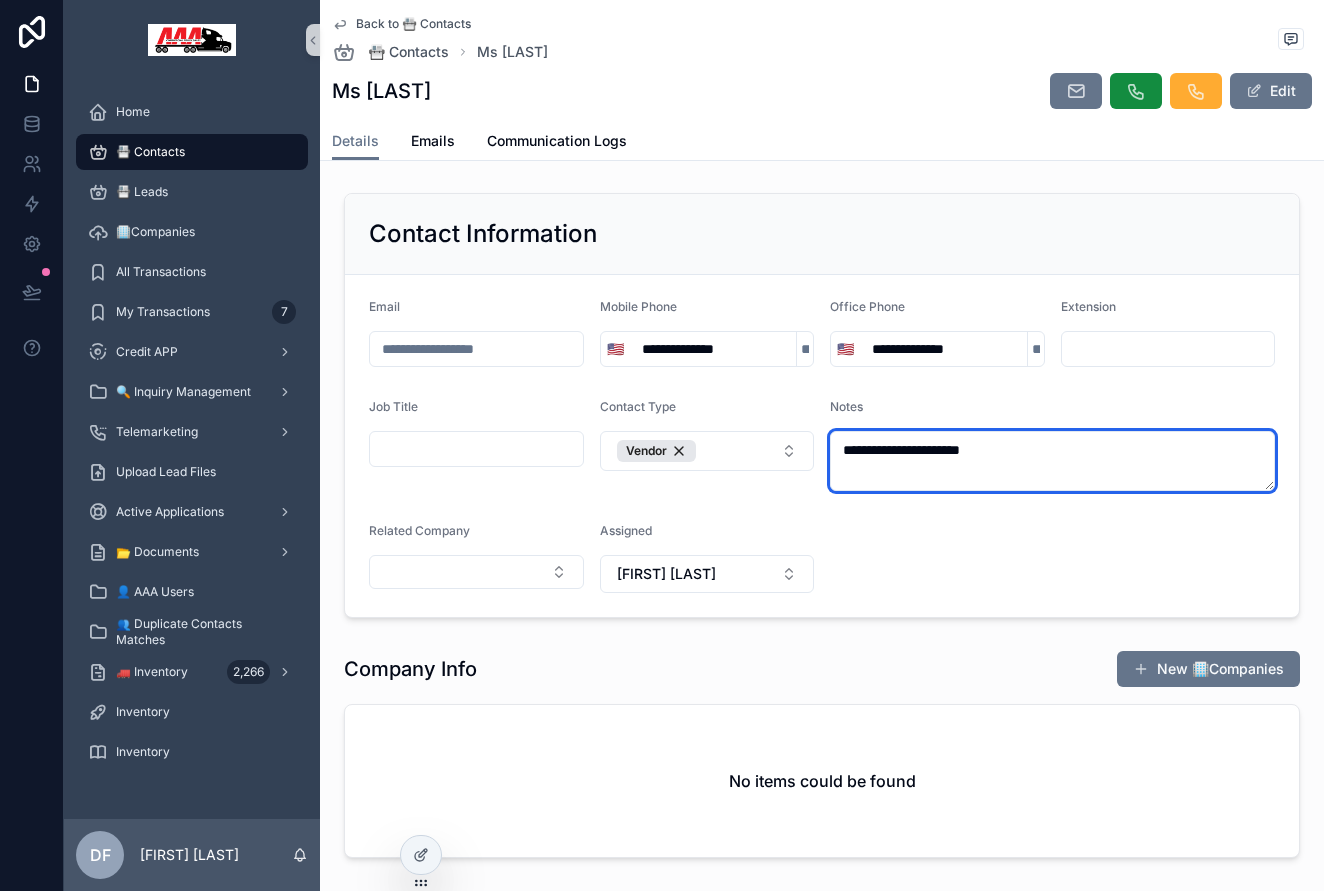 click on "**********" at bounding box center (1052, 461) 